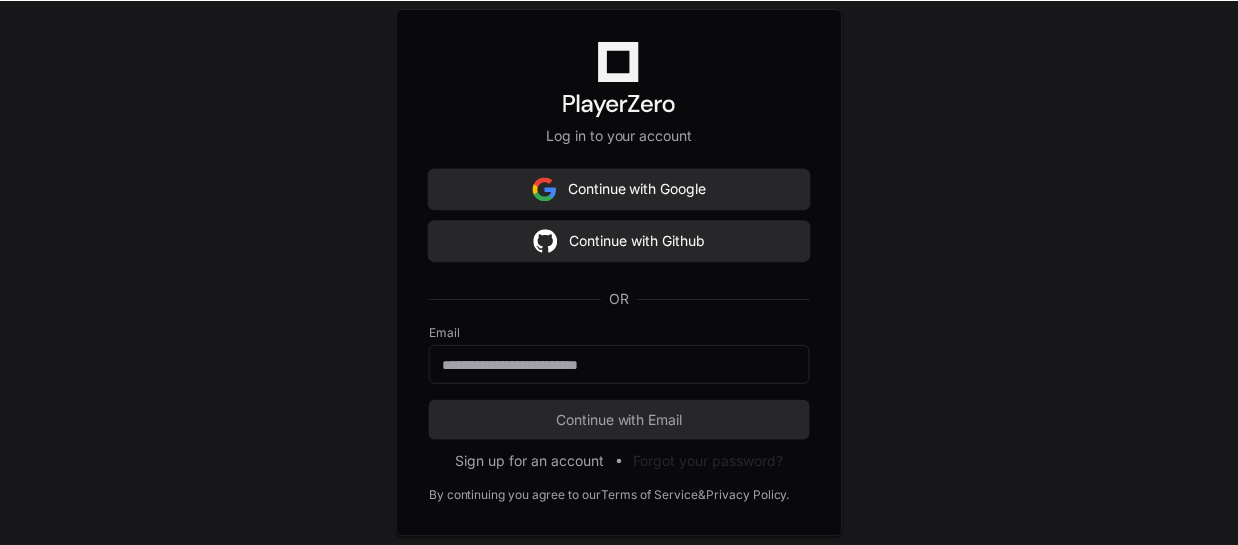 scroll, scrollTop: 0, scrollLeft: 0, axis: both 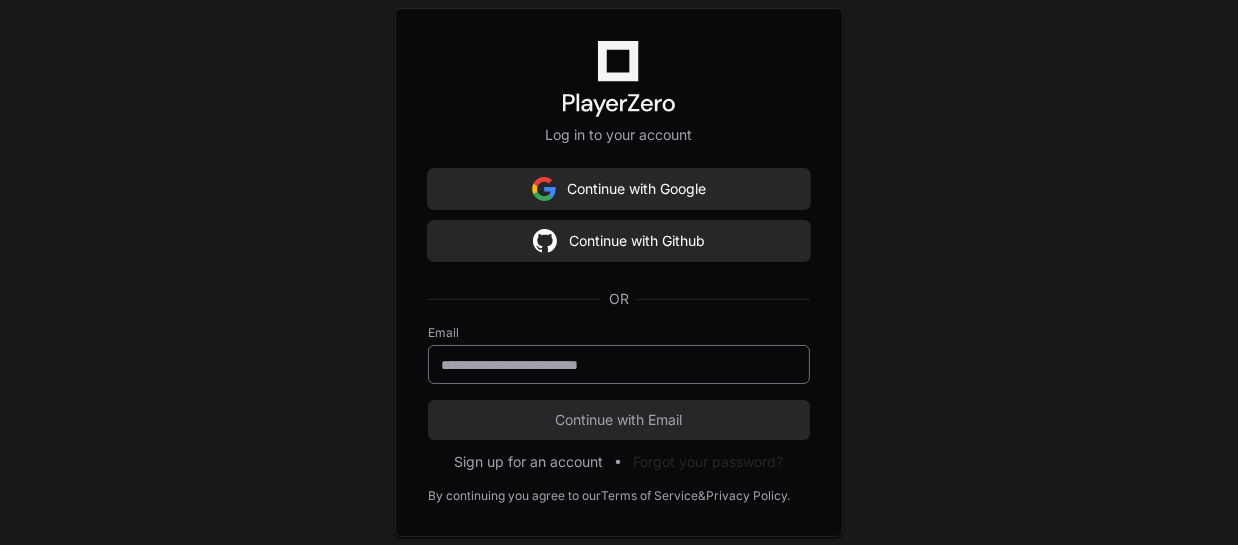 click at bounding box center (619, 365) 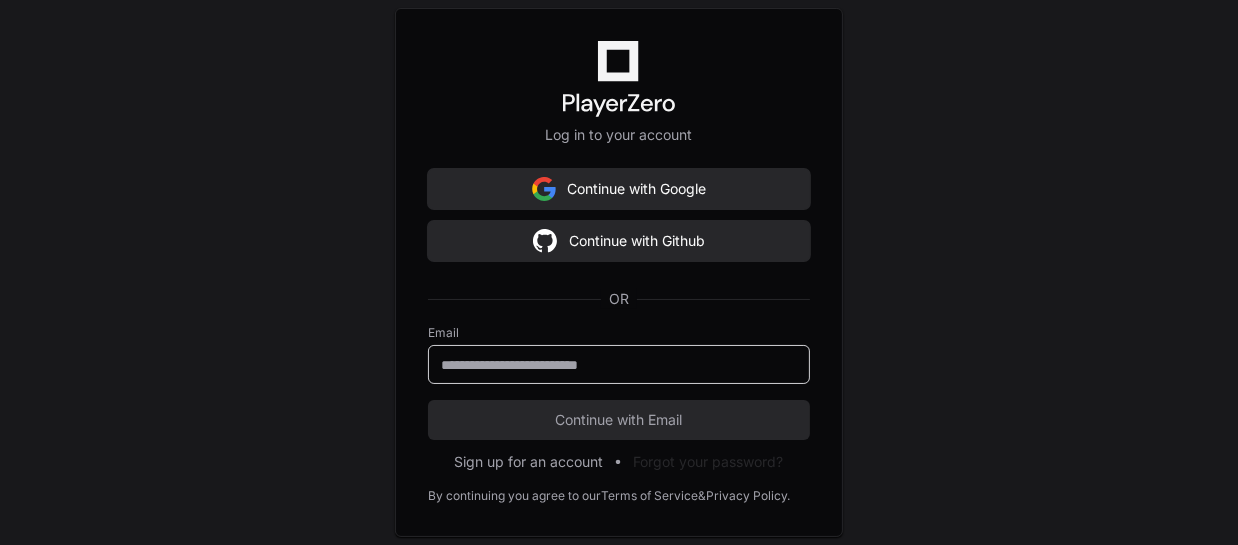 type on "**********" 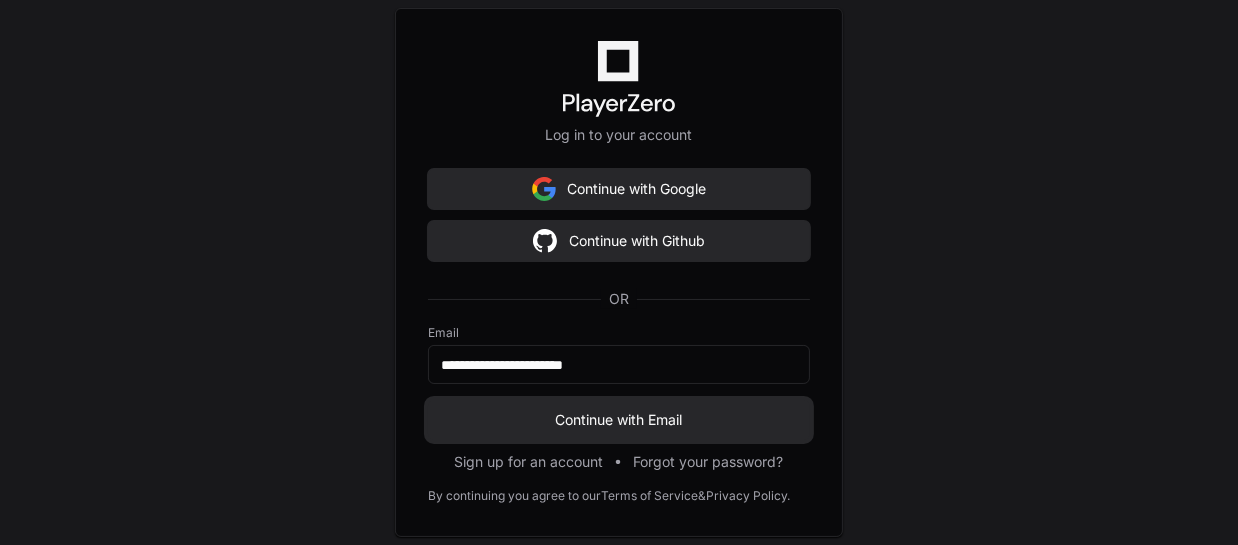 click on "Continue with Email" at bounding box center [619, 420] 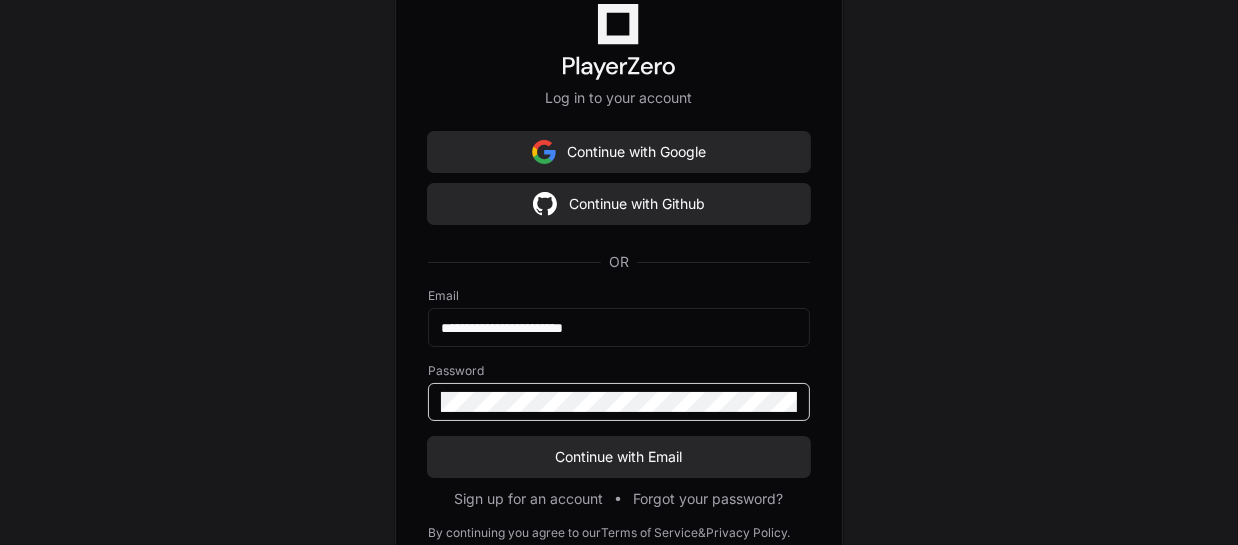 click on "Continue with Email" at bounding box center [619, 457] 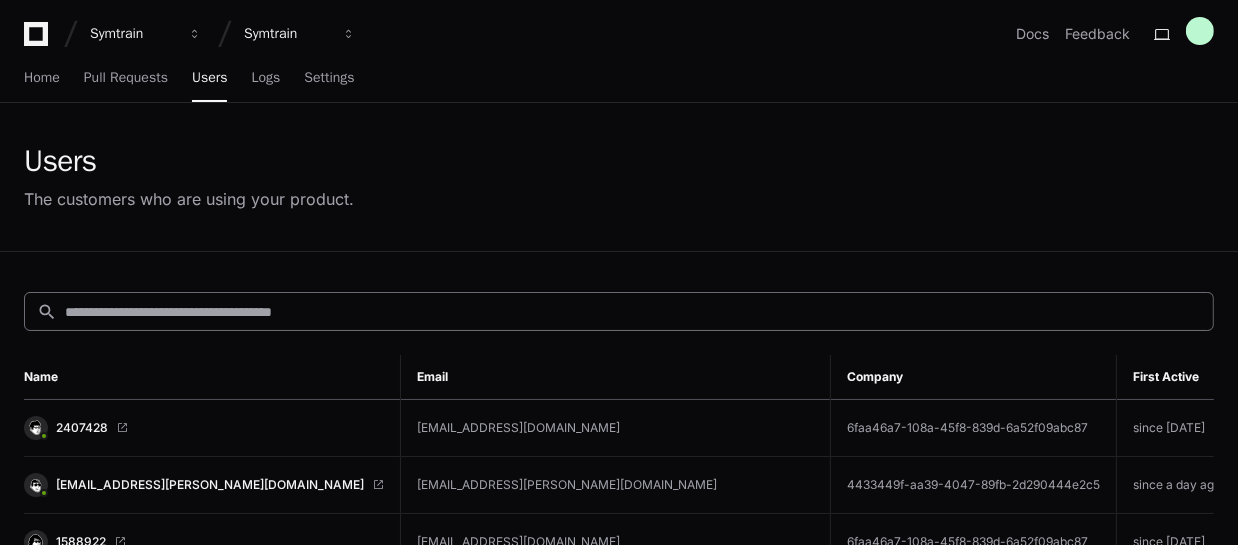 click at bounding box center [633, 312] 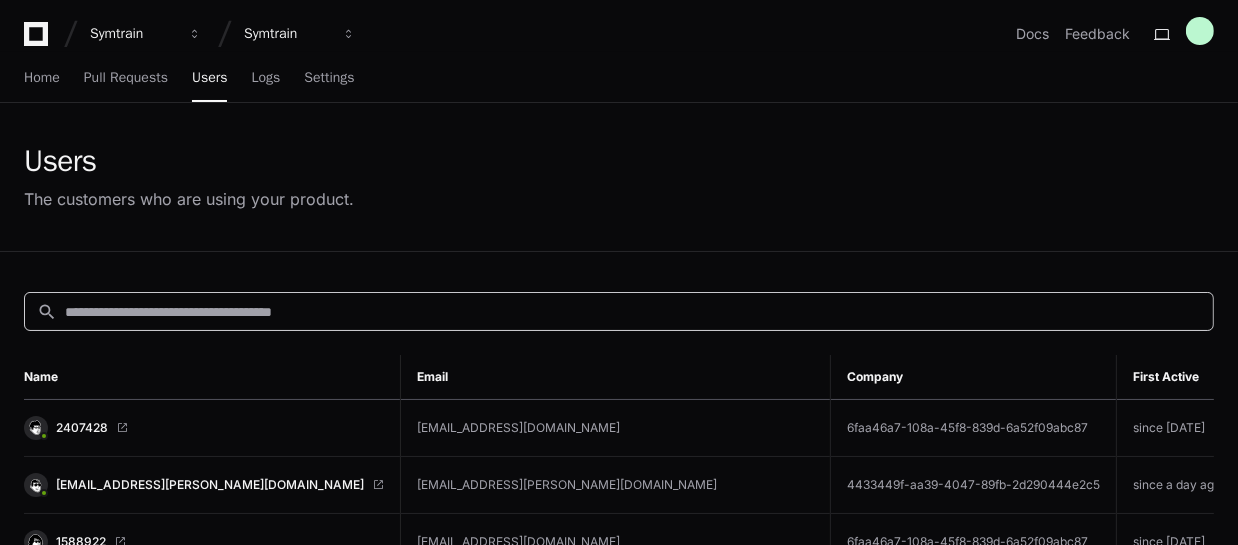 paste on "******" 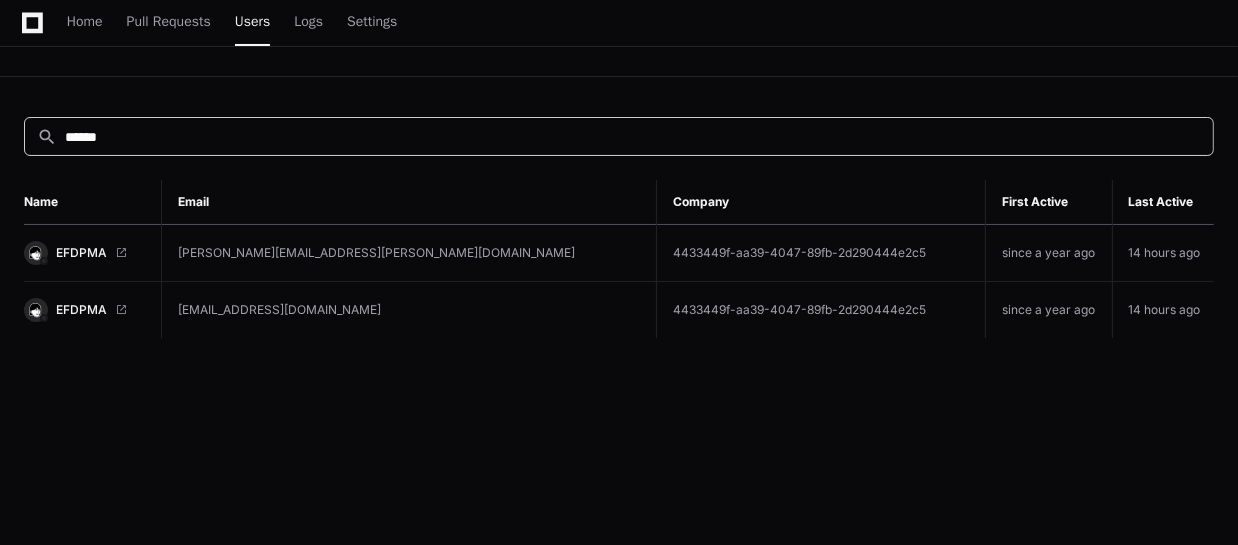 scroll, scrollTop: 181, scrollLeft: 0, axis: vertical 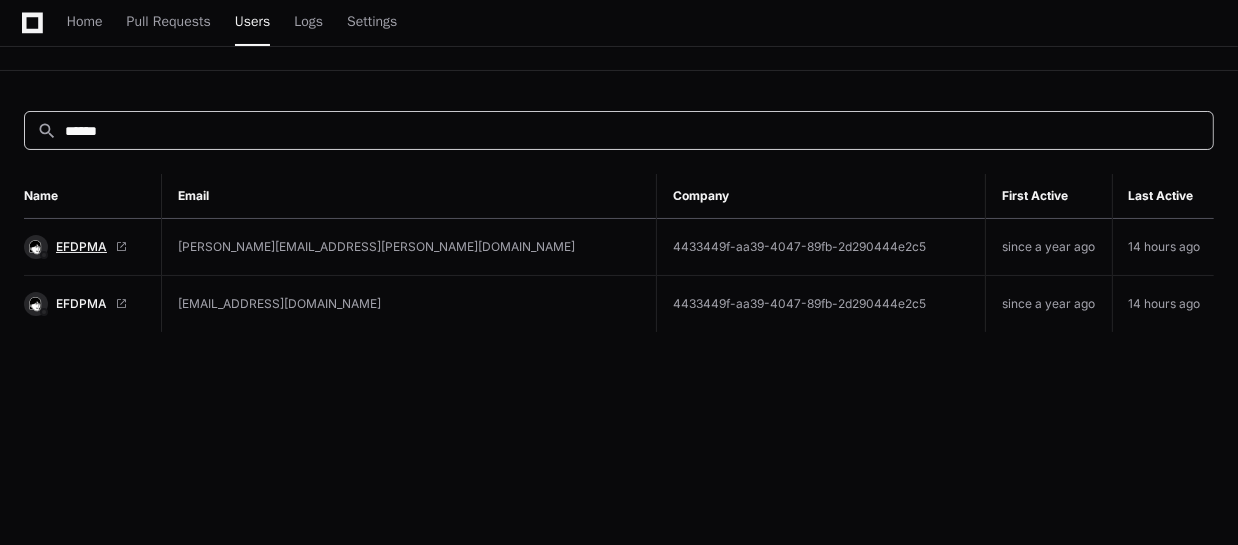 type on "******" 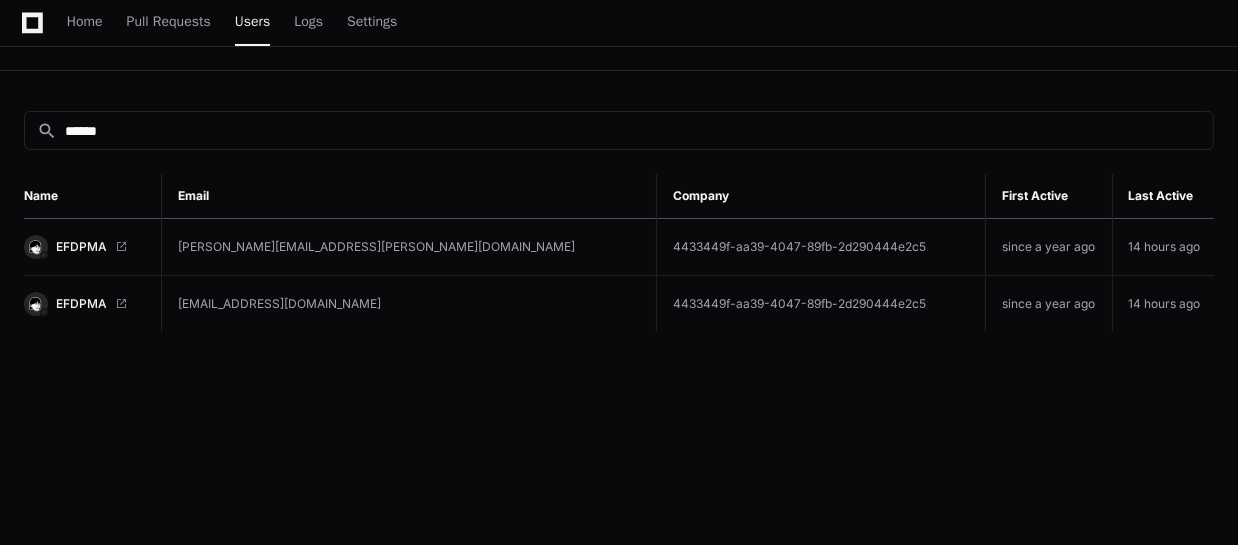 click on "EFDPMA" 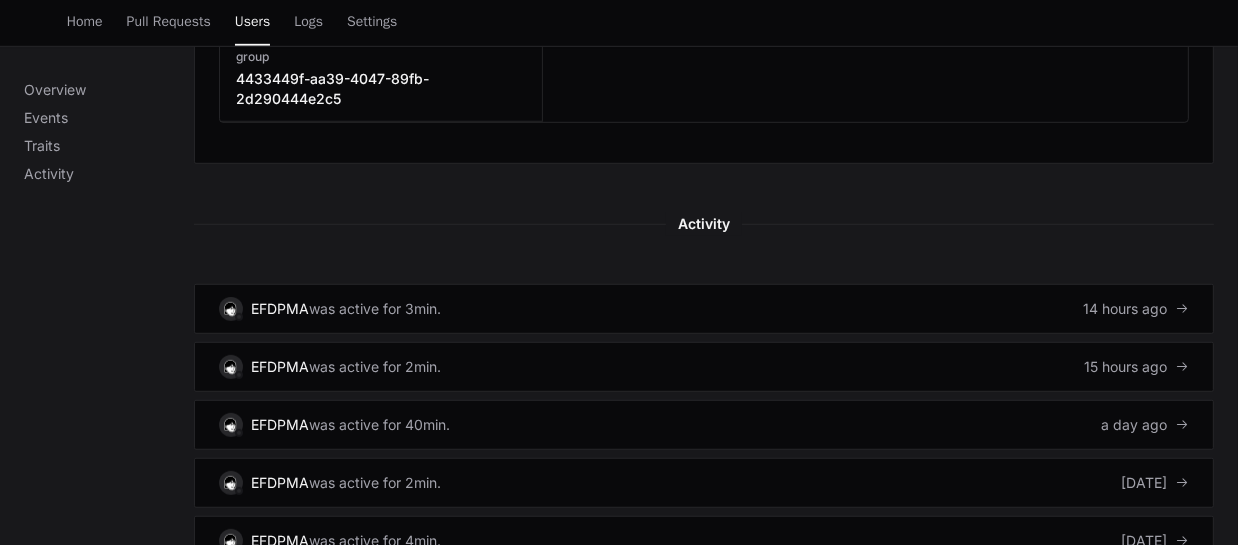 scroll, scrollTop: 1272, scrollLeft: 0, axis: vertical 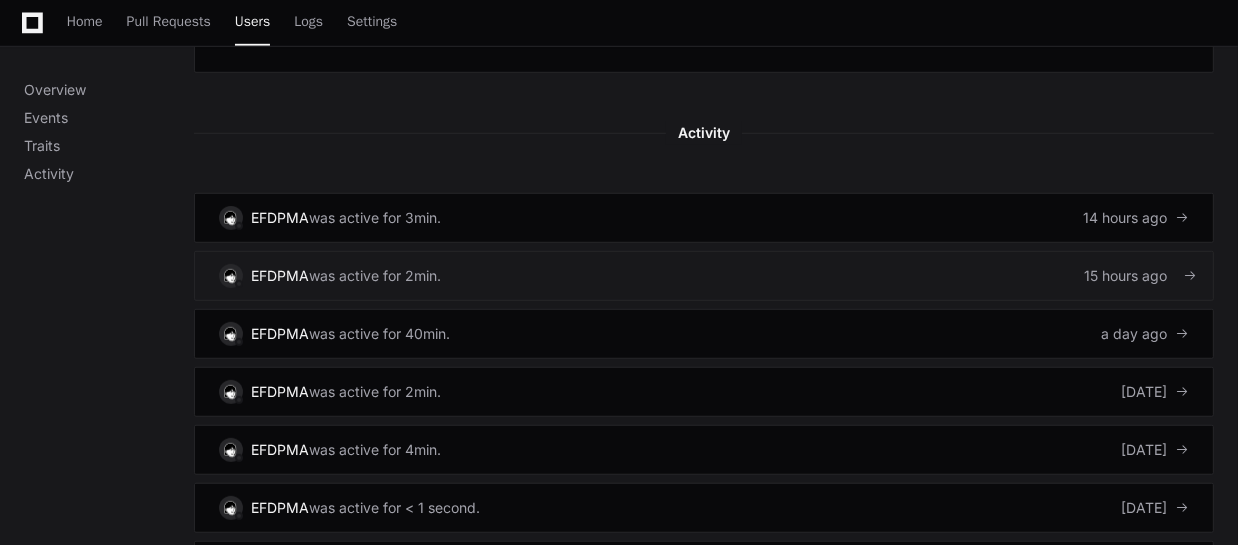 click on "EFDPMA   was active for 2min.  15 hours ago" 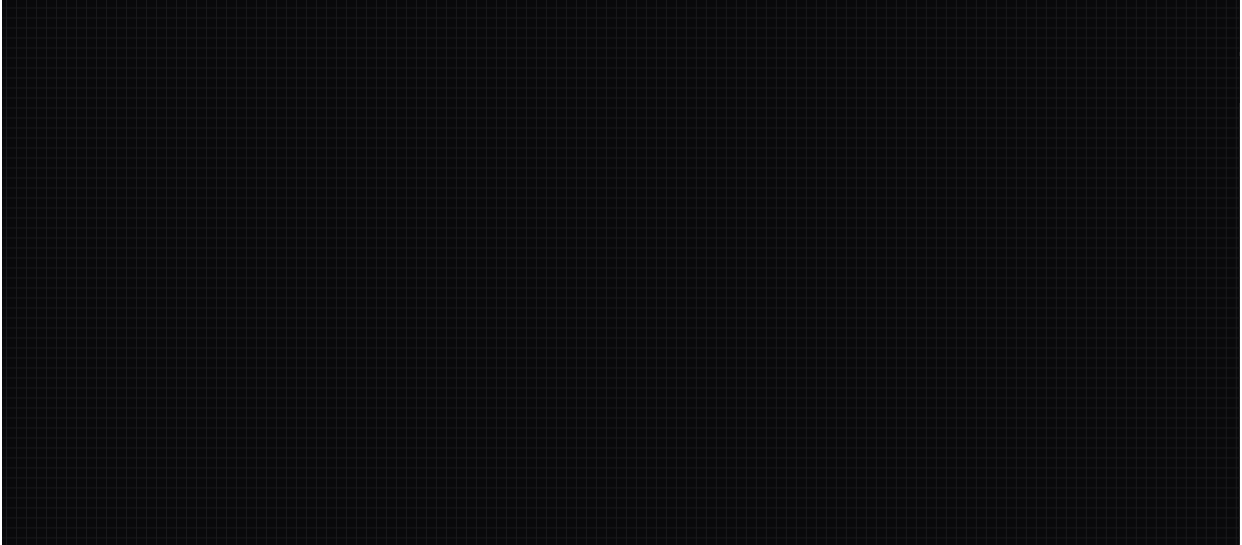 scroll, scrollTop: 0, scrollLeft: 0, axis: both 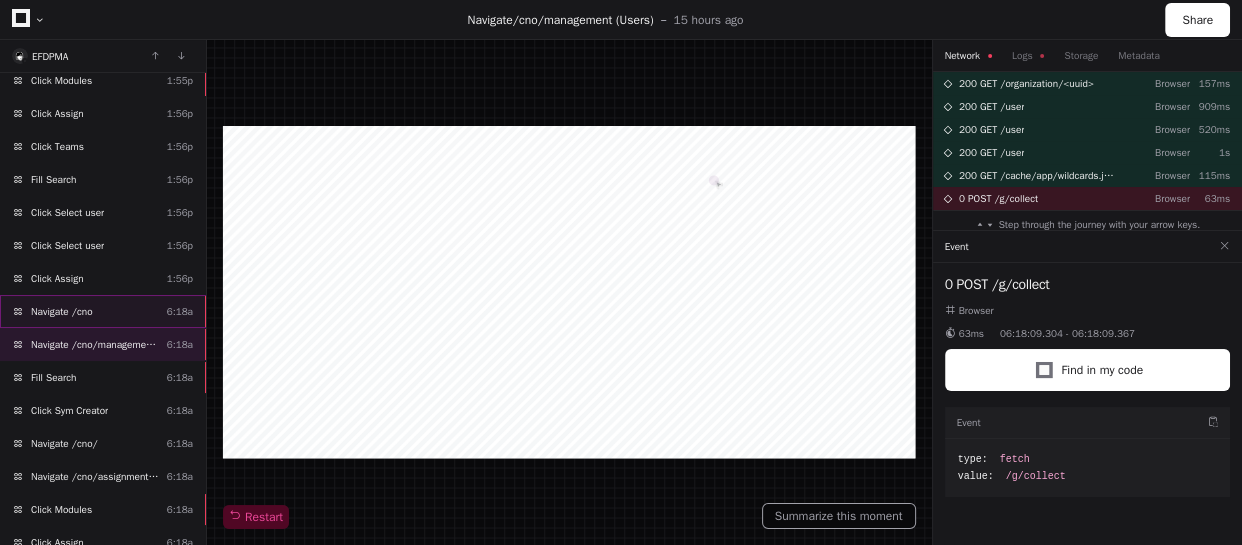 click on "Navigate /cno" 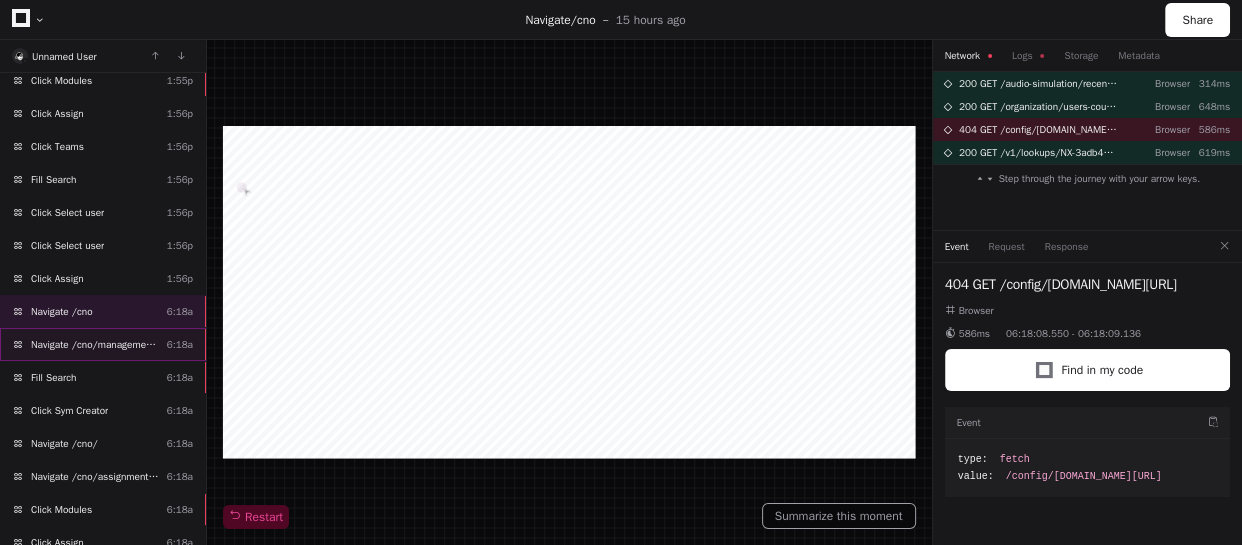 click on "Navigate /cno/management (Users)  6:18a" 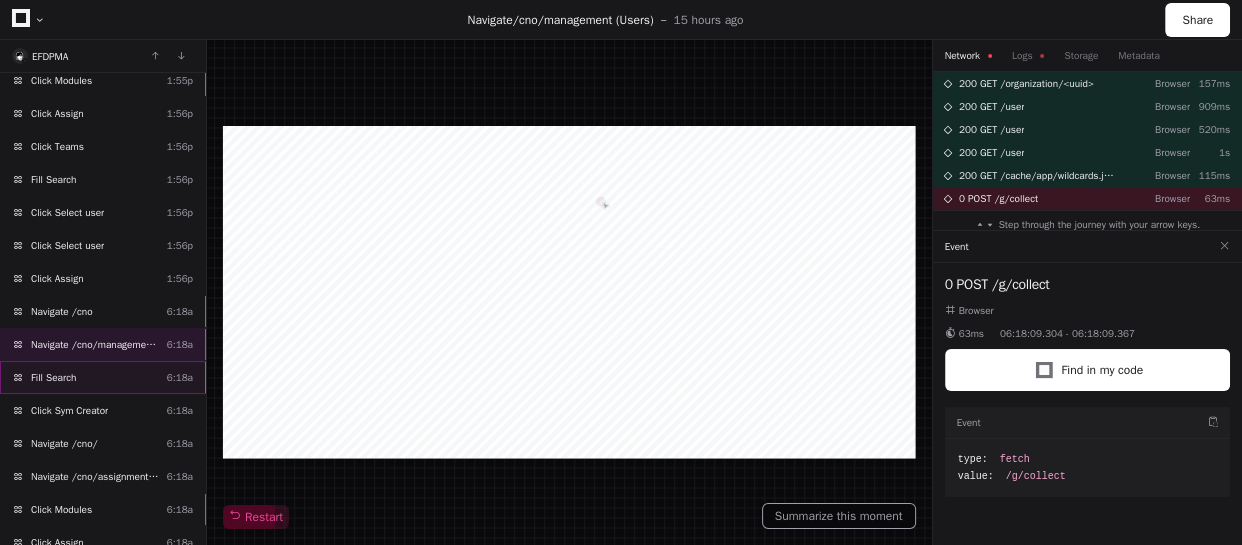 click on "Fill Search  6:18a" 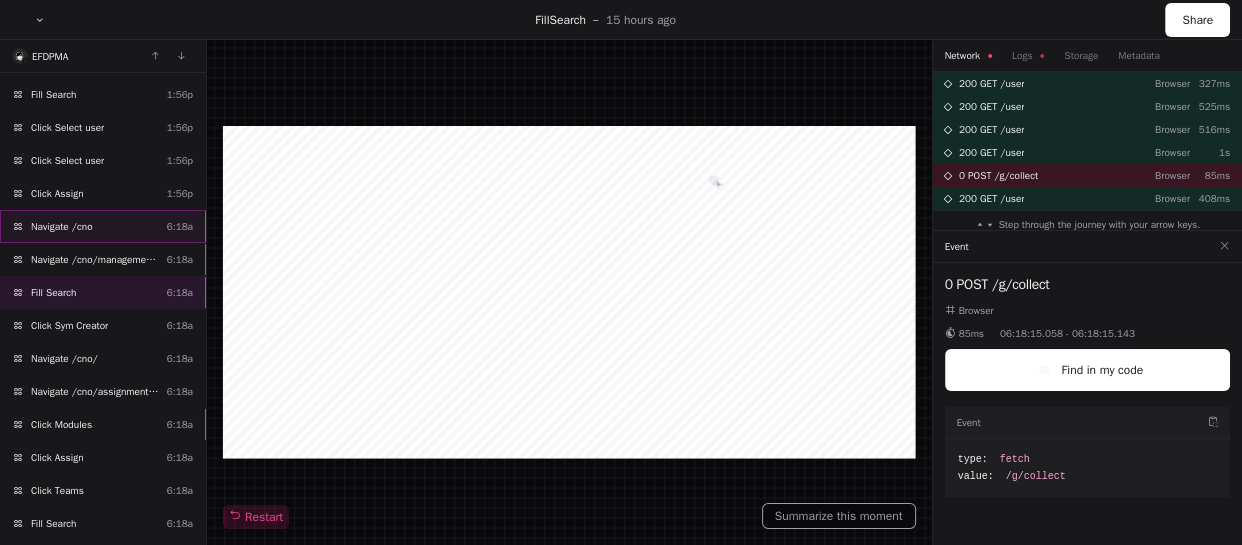 scroll, scrollTop: 363, scrollLeft: 0, axis: vertical 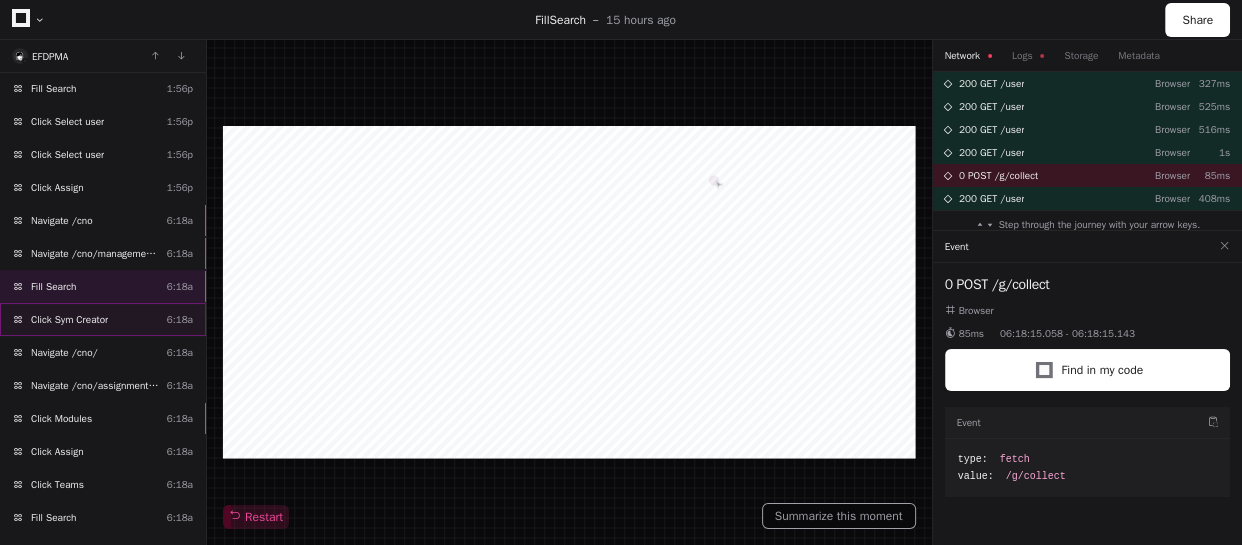 click on "Click Sym Creator" 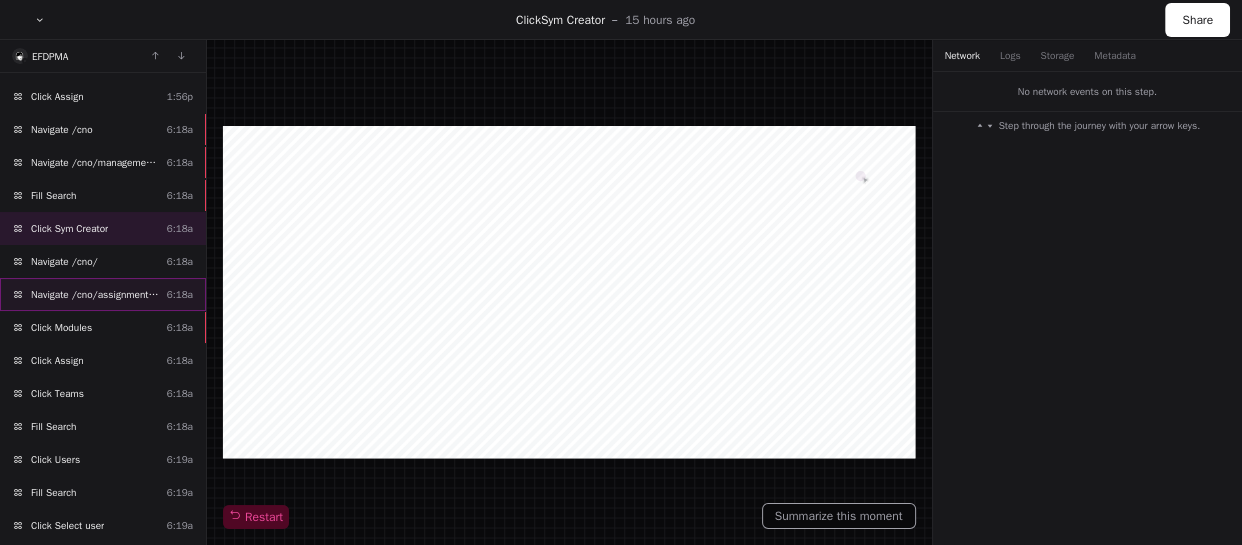 scroll, scrollTop: 545, scrollLeft: 0, axis: vertical 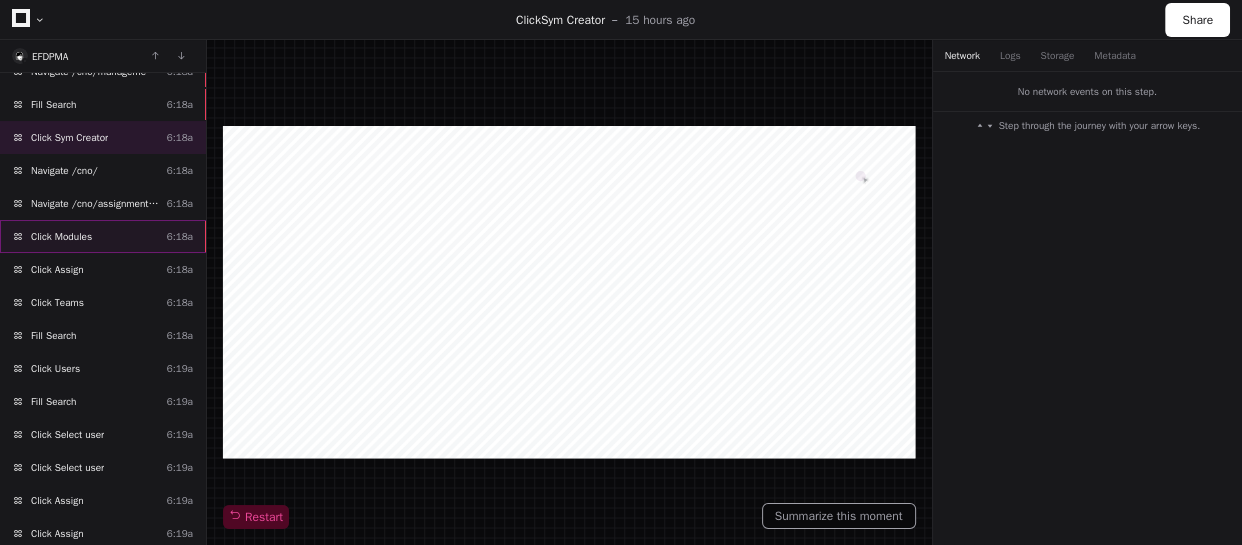 click on "Click Modules  6:18a" 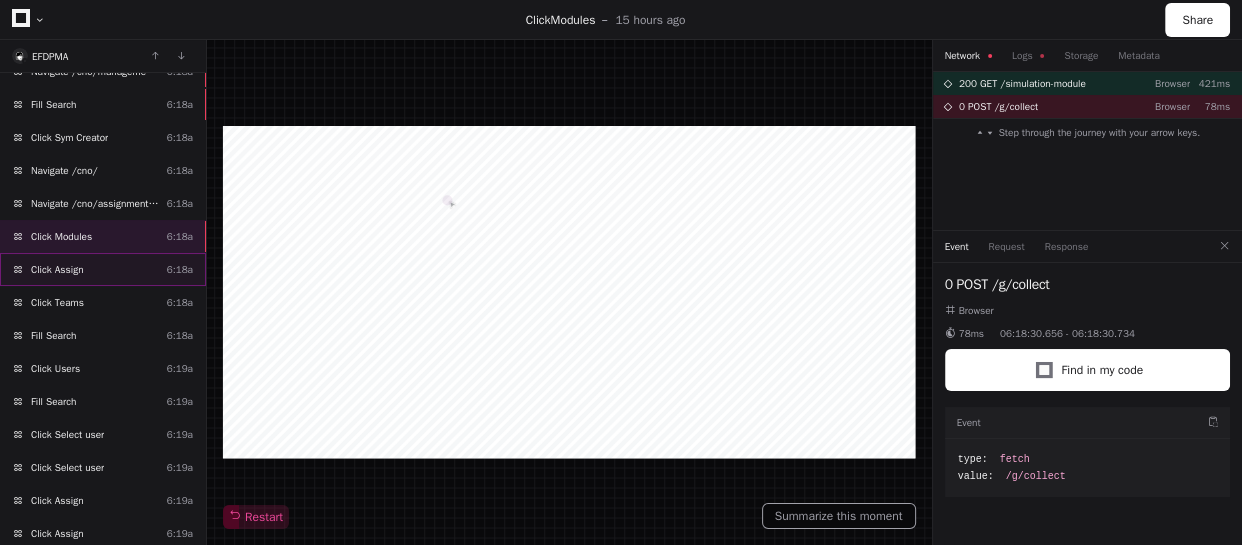 click on "Click Assign  6:18a" 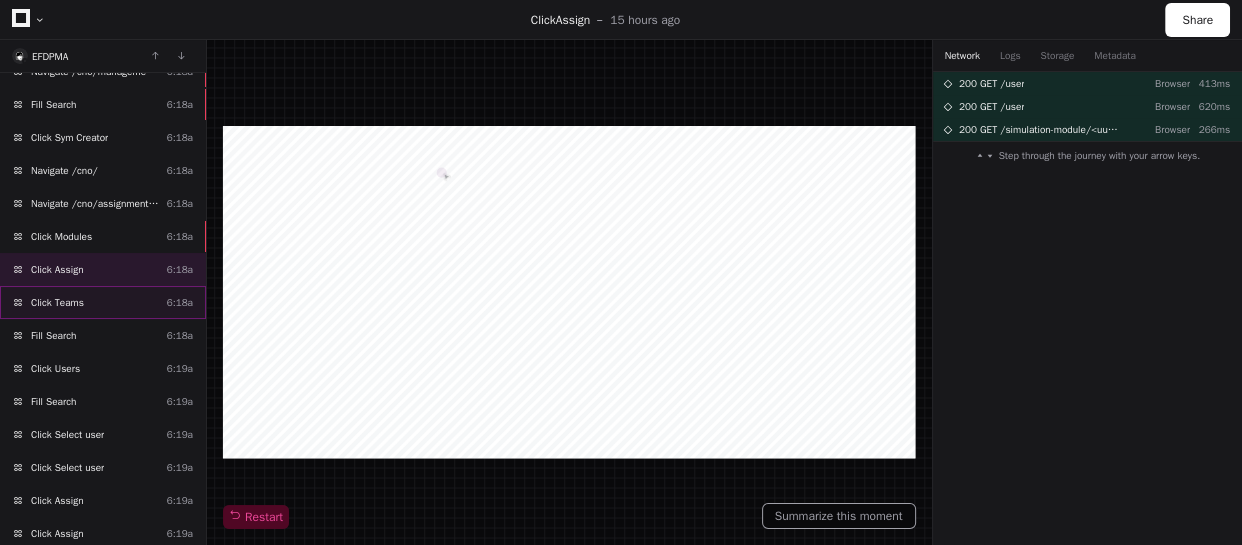 click on "Click Teams  6:18a" 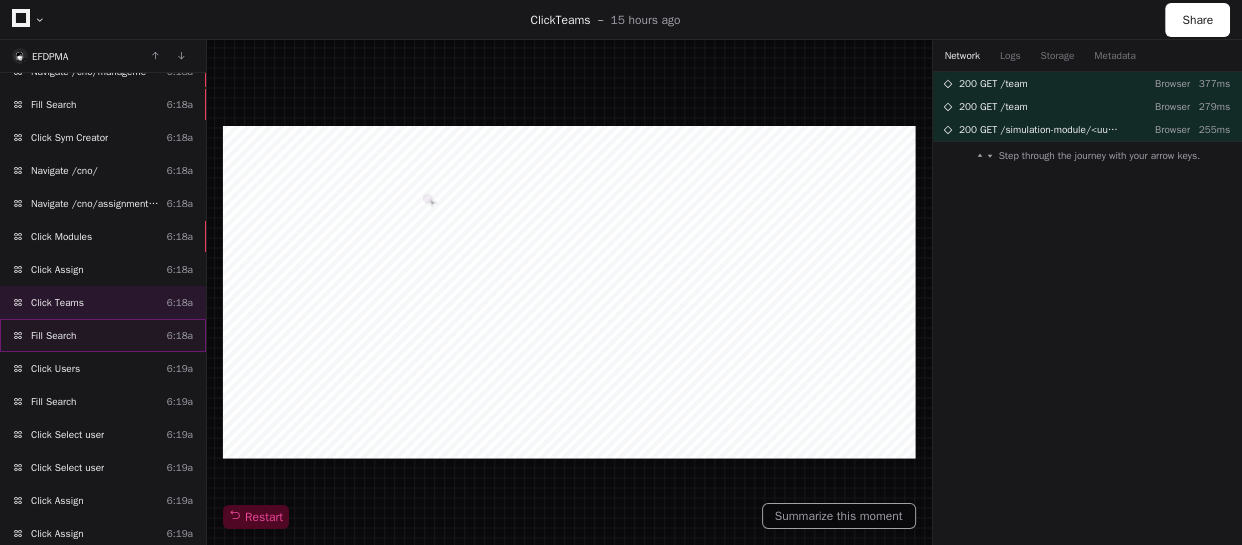 click on "Fill Search  6:18a" 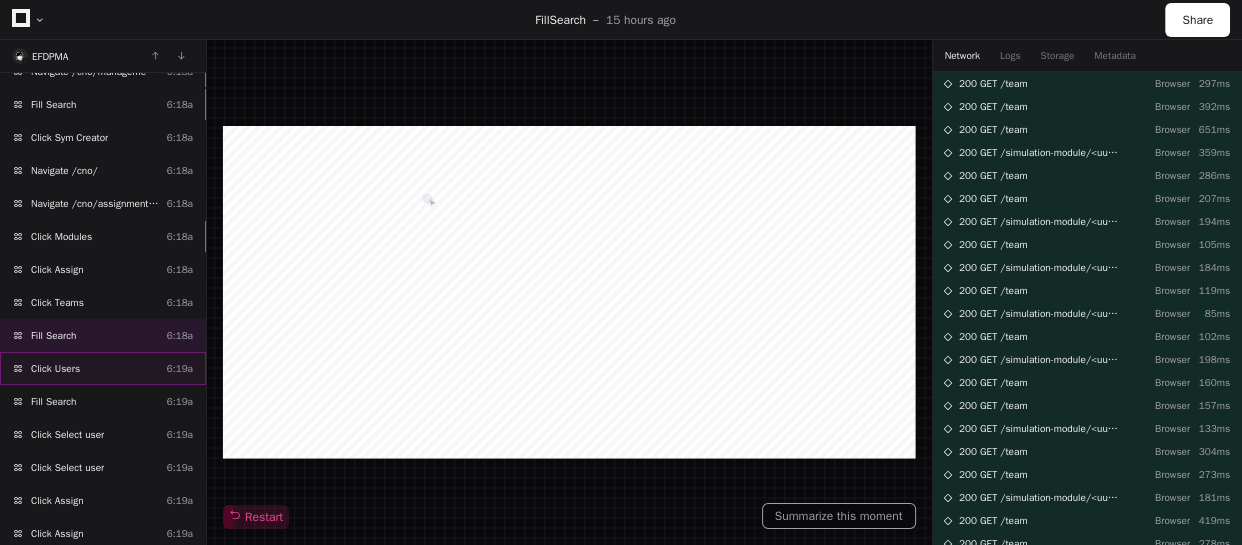 click on "Click Users  6:19a" 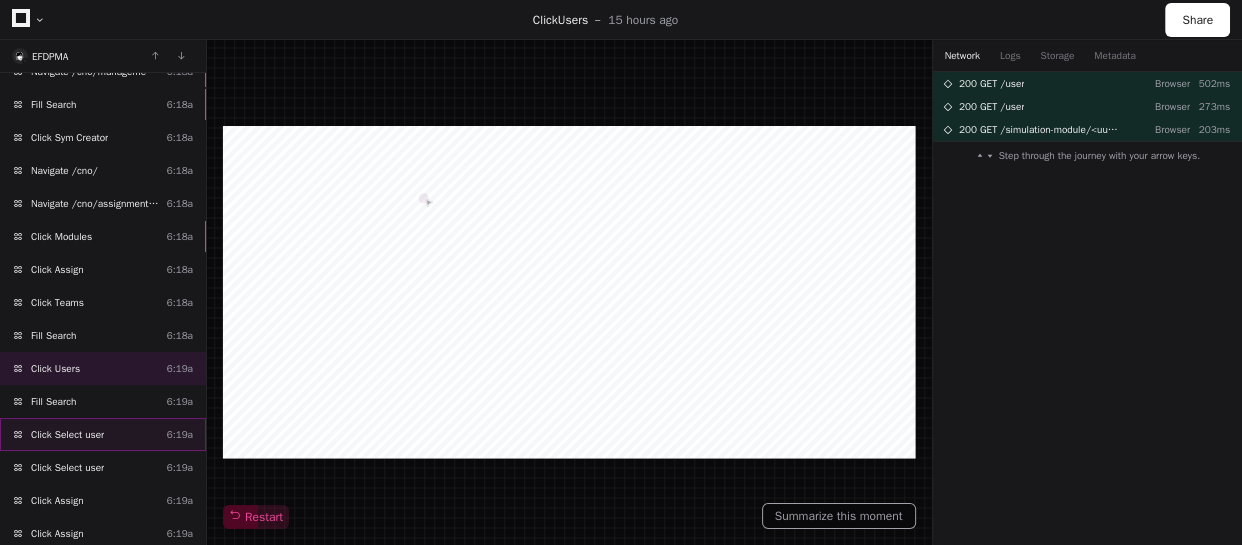 click on "Click Select user  6:19a" 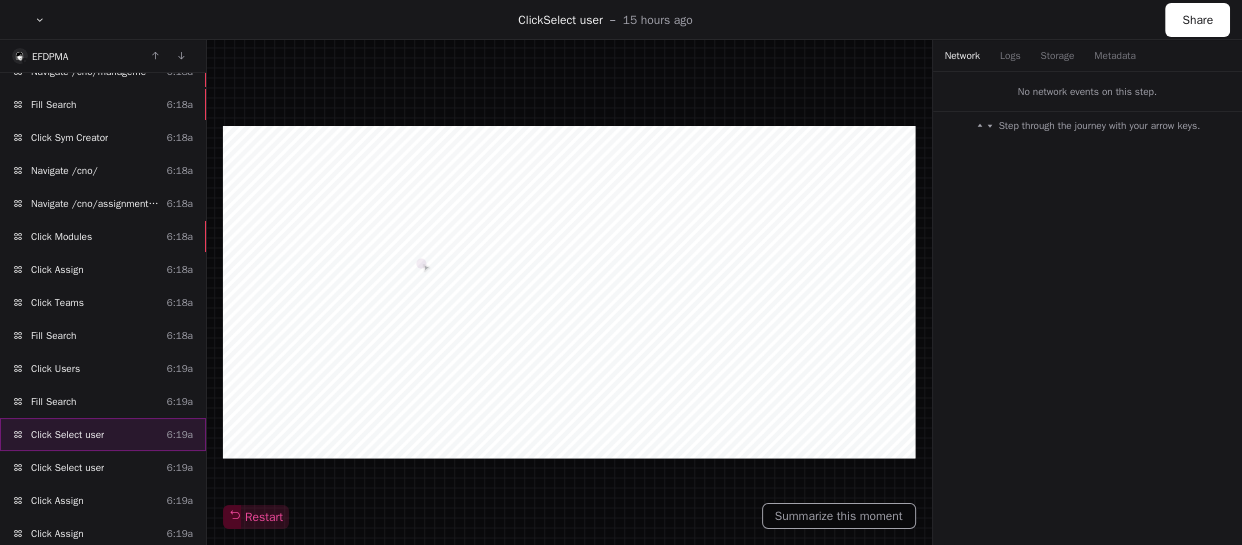 scroll, scrollTop: 608, scrollLeft: 0, axis: vertical 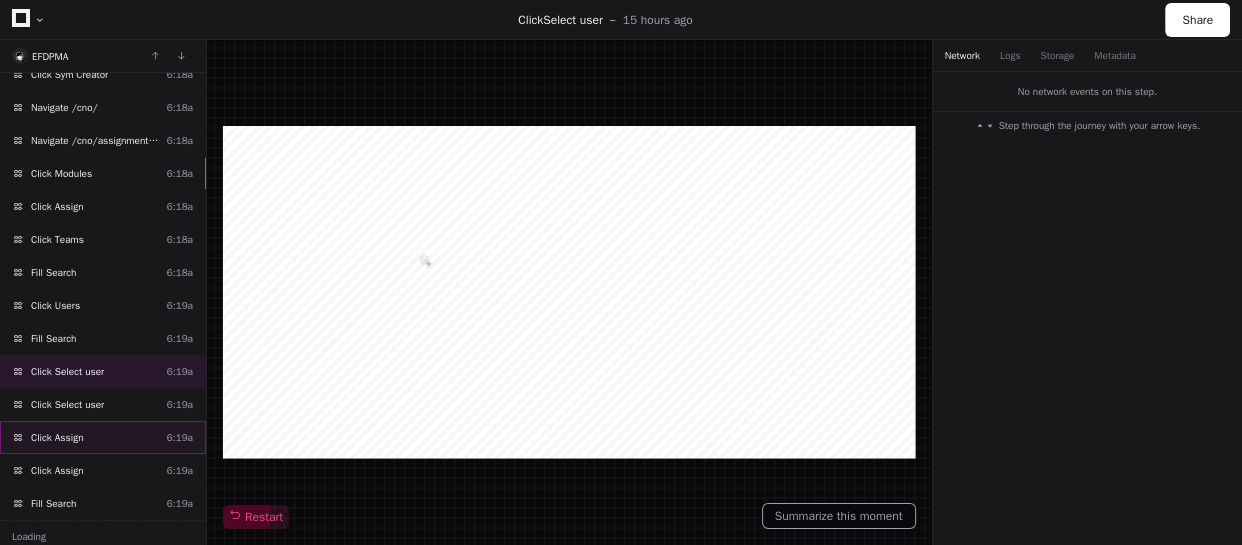 click on "Click Assign  6:19a" 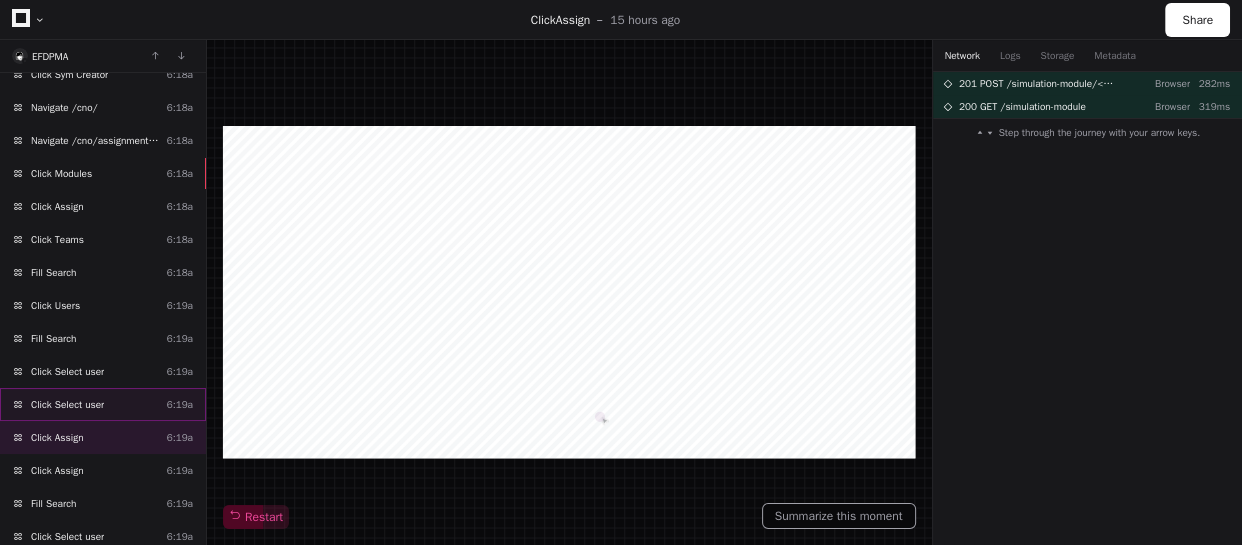 click on "Click Select user  6:19a" 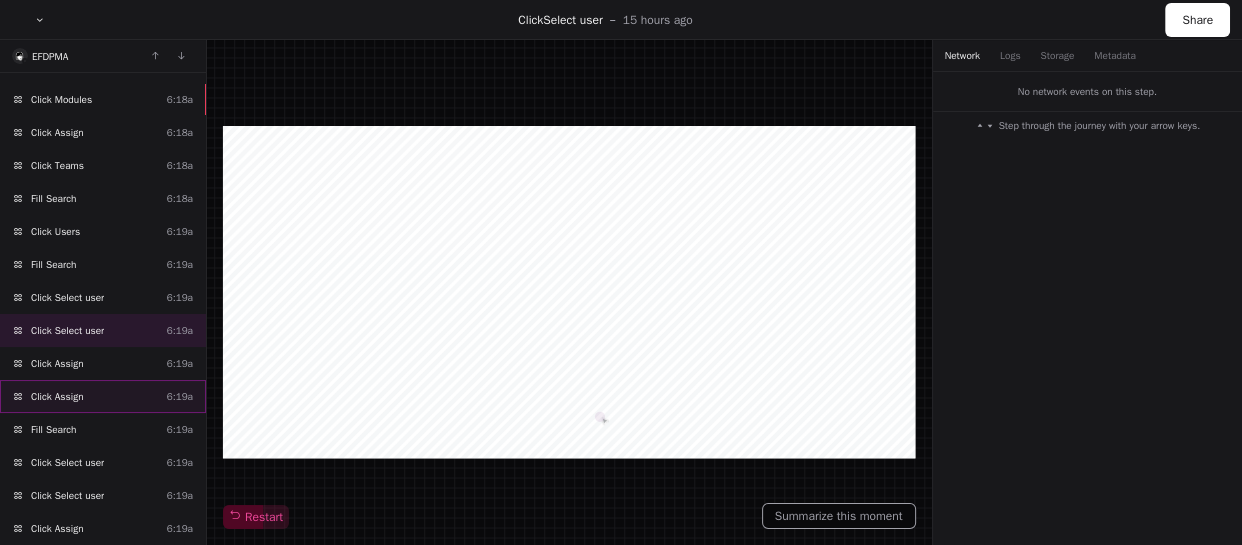 scroll, scrollTop: 790, scrollLeft: 0, axis: vertical 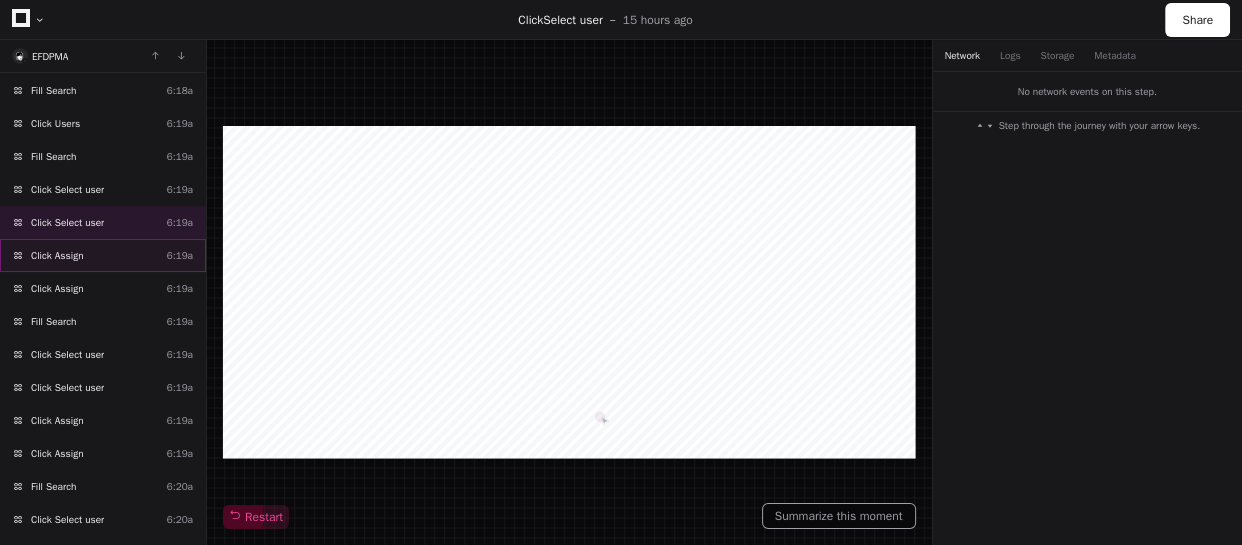 click on "Click Assign  6:19a" 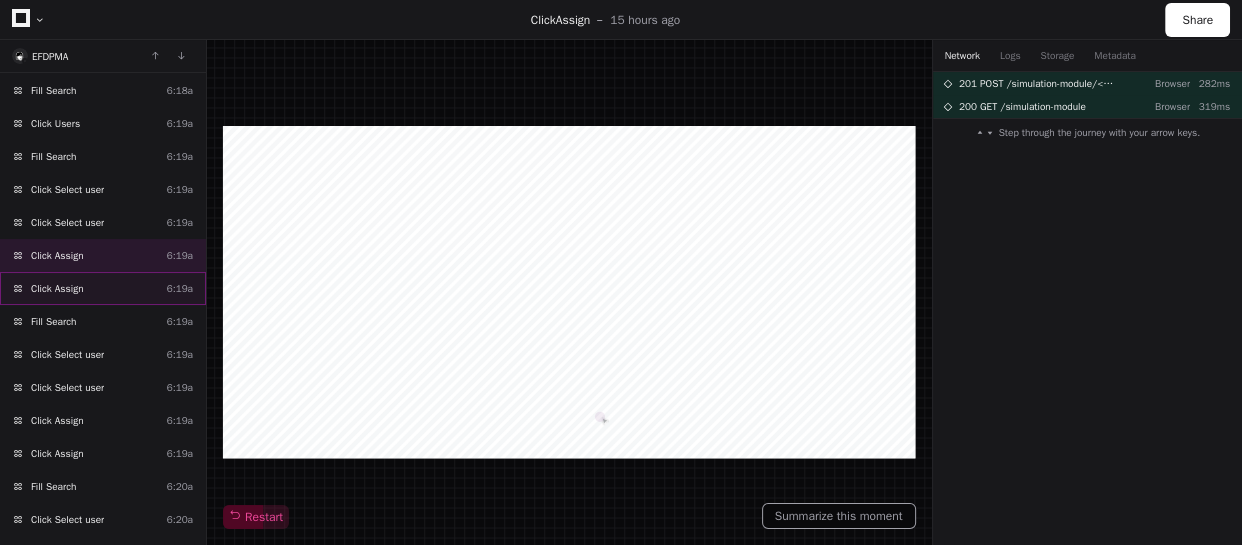 click on "Click Assign  6:19a" 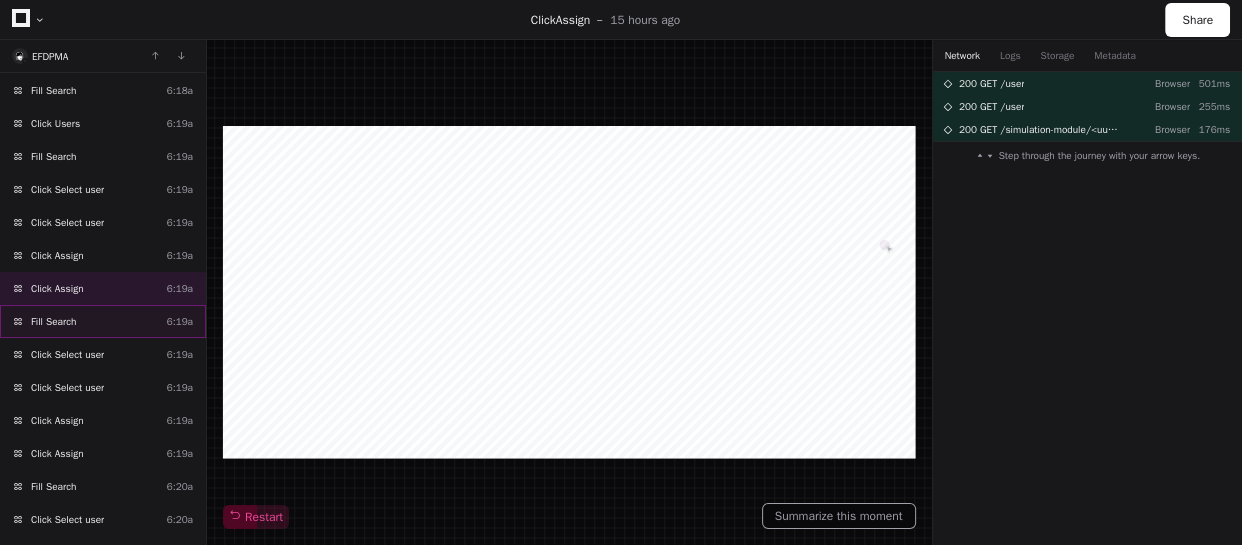 click on "Fill Search  6:19a" 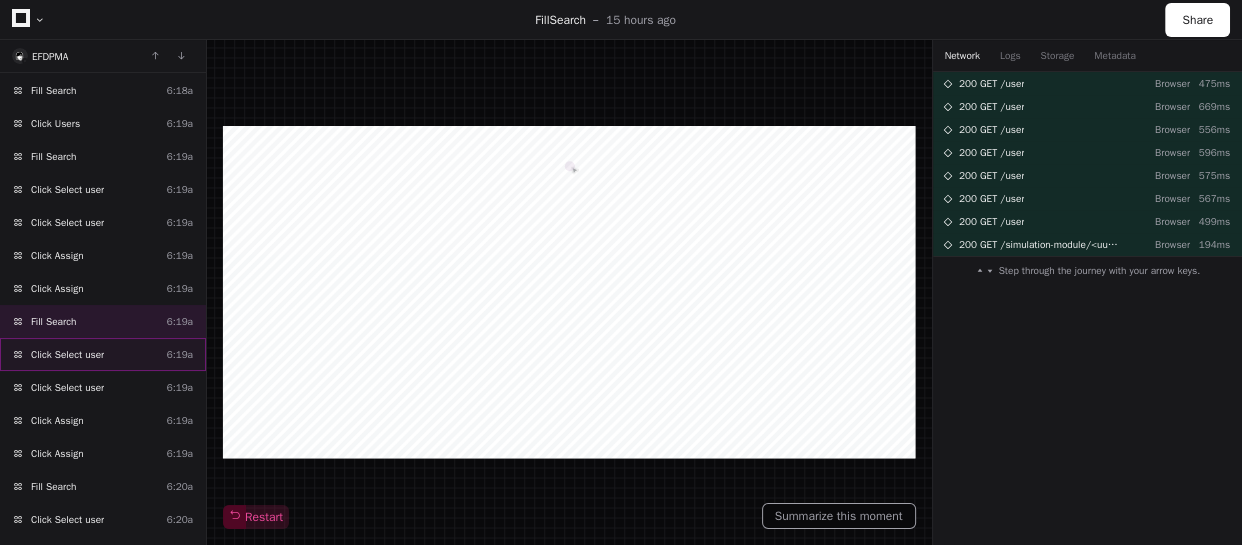 click on "Click Select user" 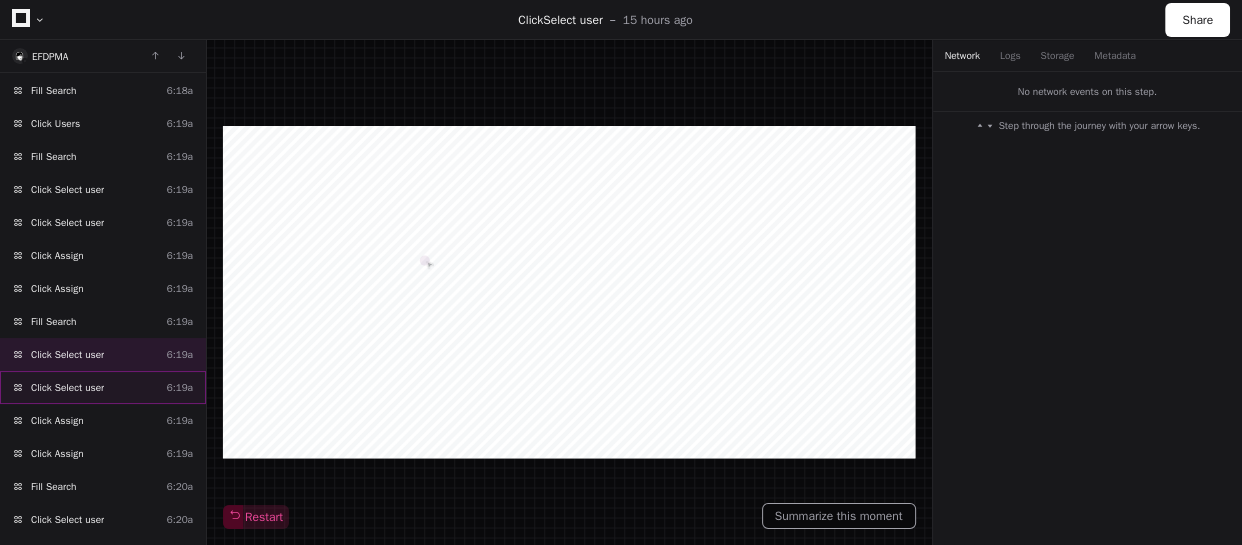 click on "Click Select user  6:19a" 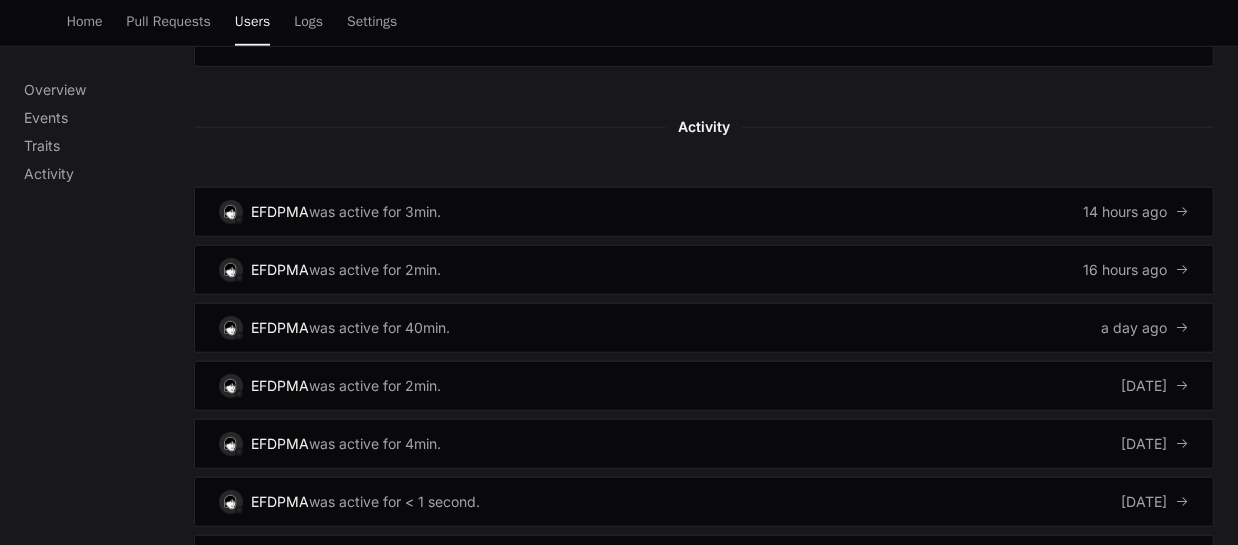 scroll, scrollTop: 1363, scrollLeft: 0, axis: vertical 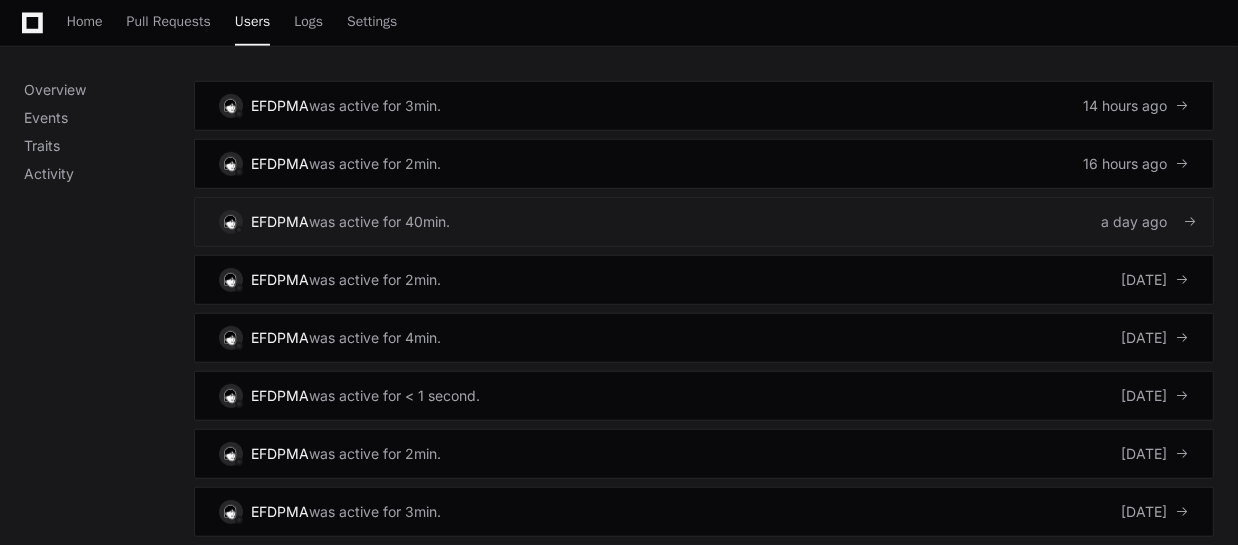 click on "EFDPMA   was active for 40min.  a day ago" 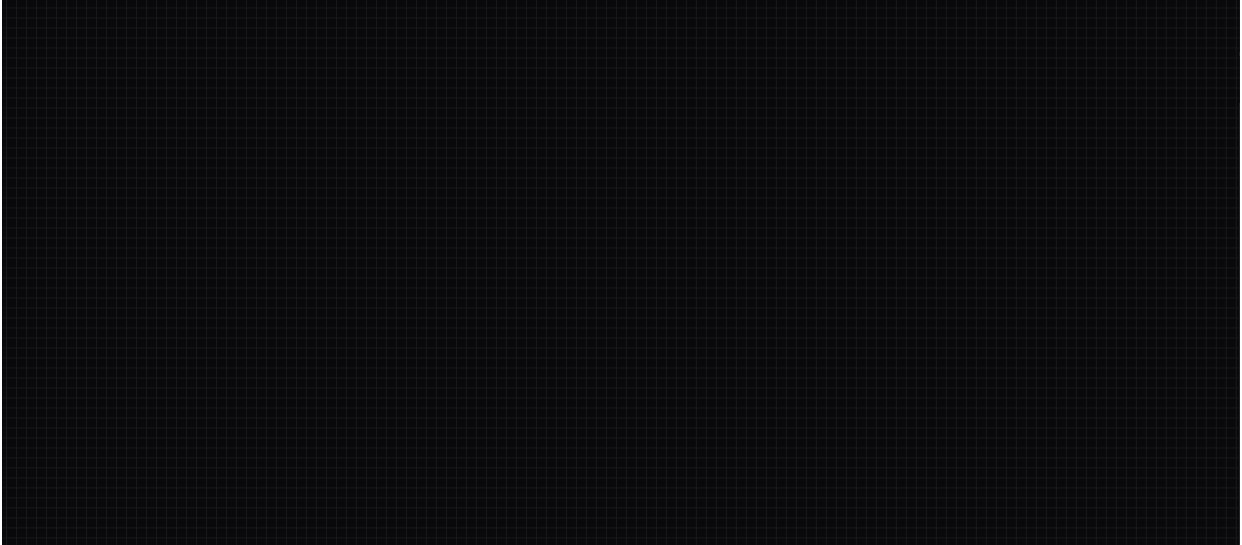 scroll, scrollTop: 0, scrollLeft: 0, axis: both 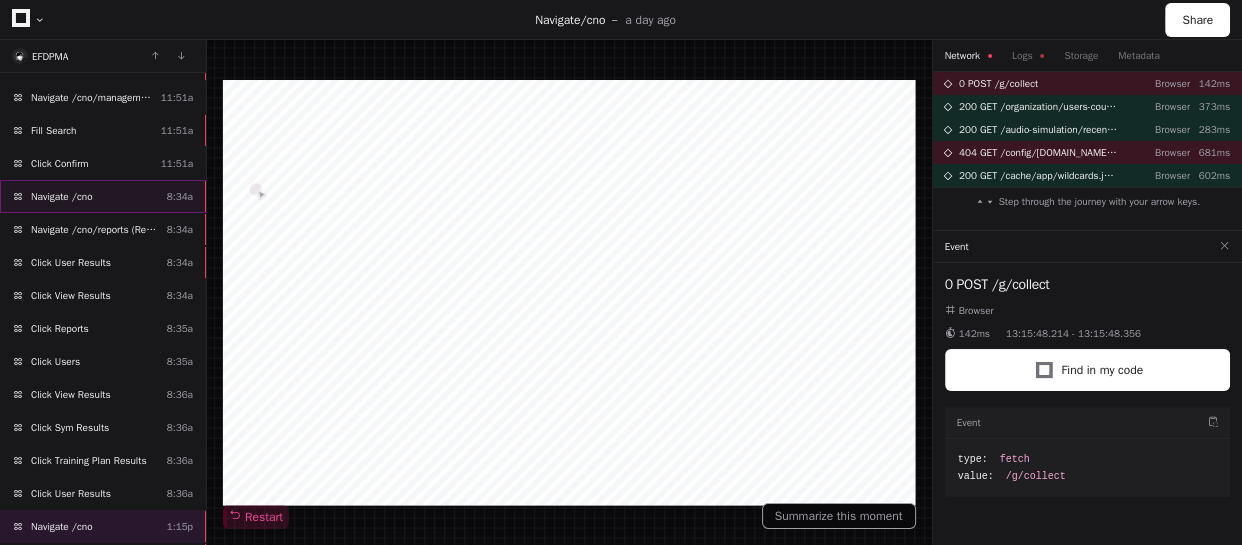 click on "Navigate /cno  8:34a" 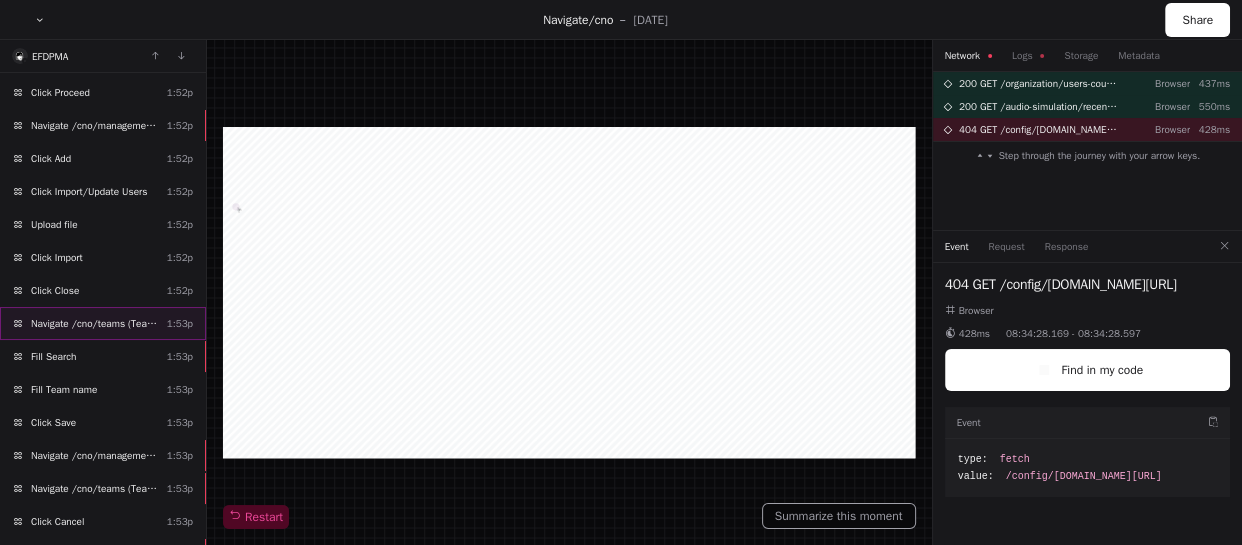 scroll, scrollTop: 919, scrollLeft: 0, axis: vertical 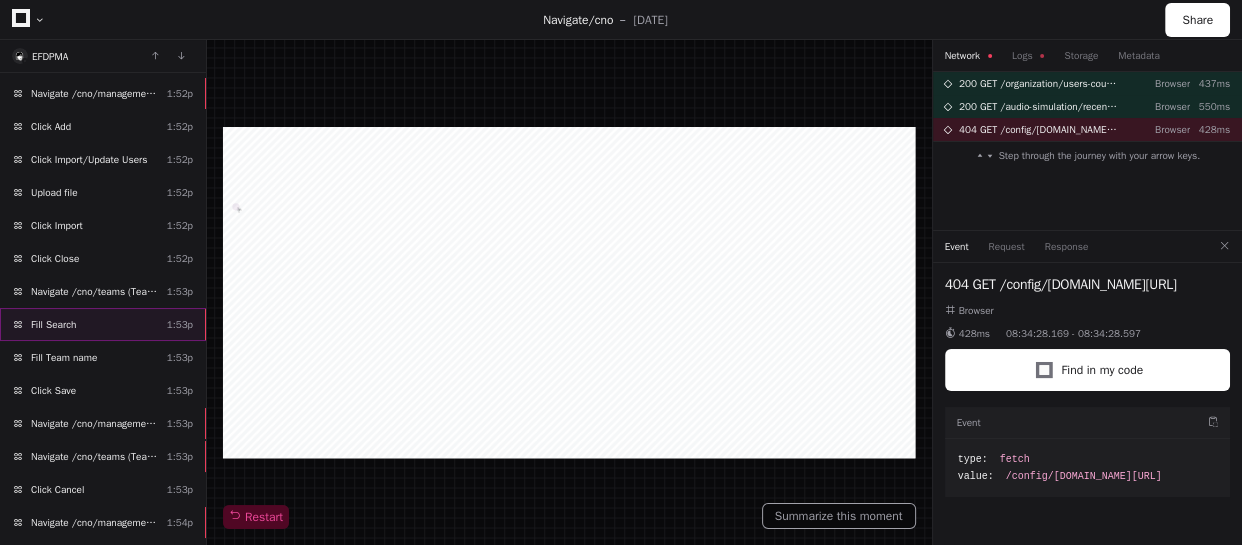 click on "Fill Search  1:53p" 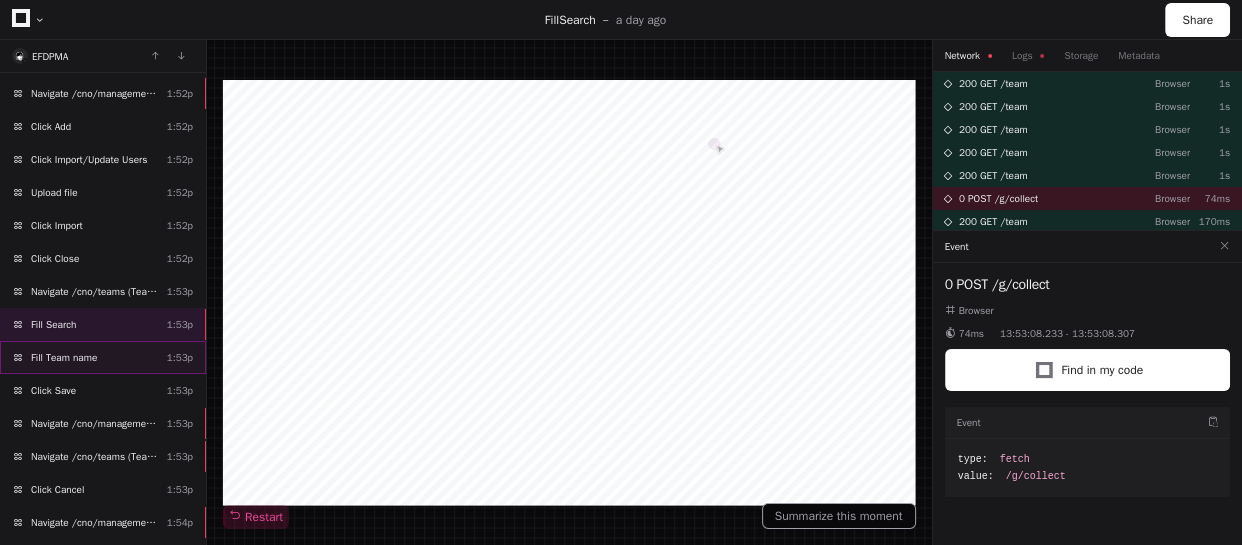 click on "Fill Team name  1:53p" 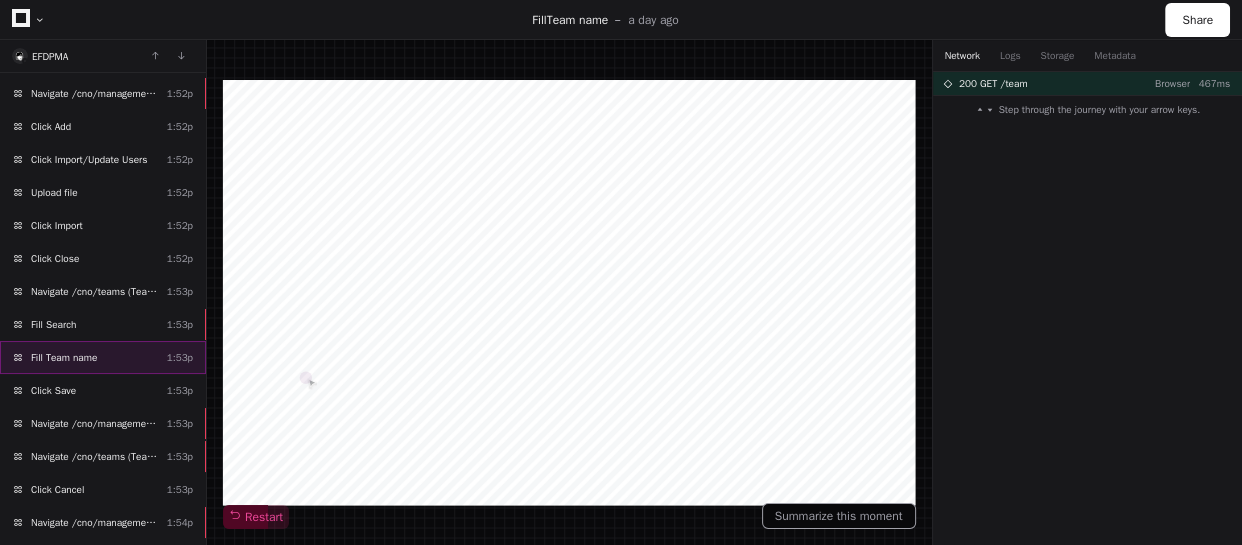 scroll, scrollTop: 1010, scrollLeft: 0, axis: vertical 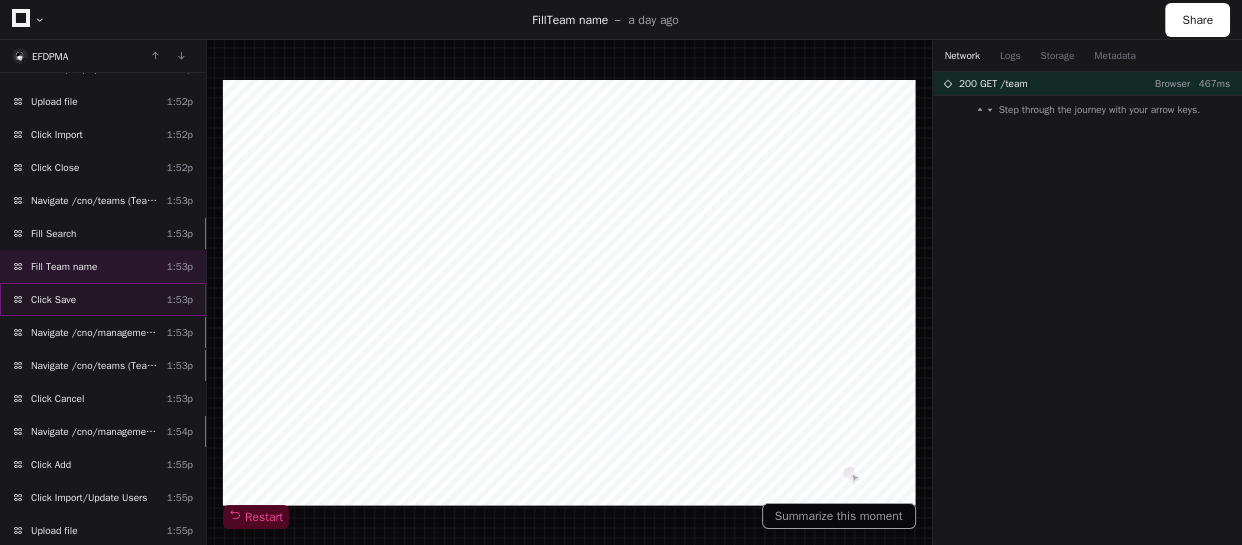 click on "Click Save  1:53p" 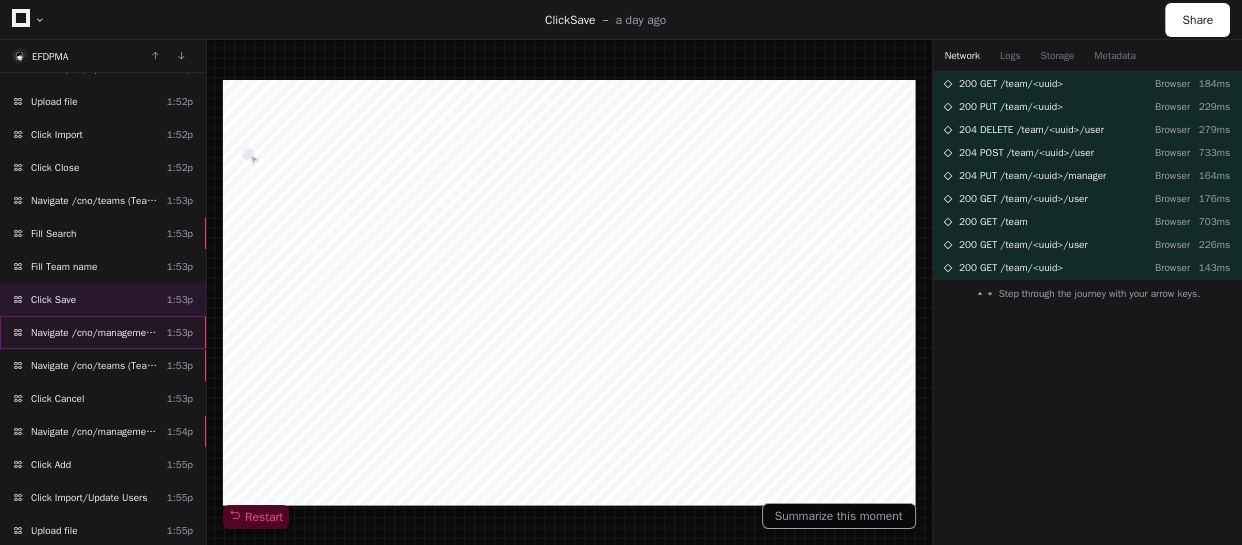 click on "Navigate /cno/management (Users)" 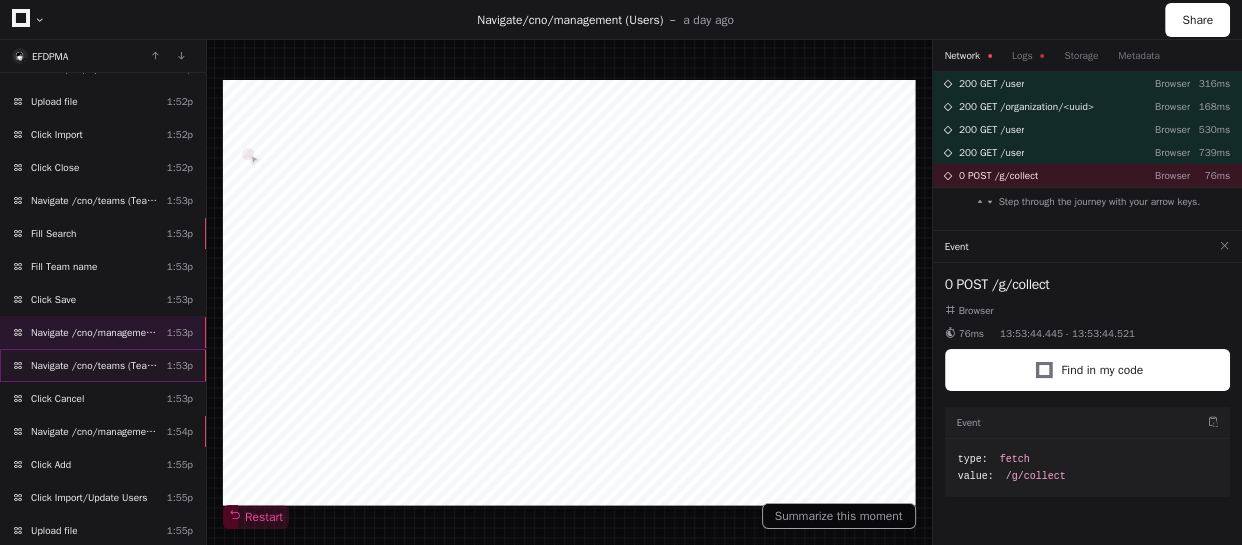 click on "Navigate /cno/teams (Teams)" 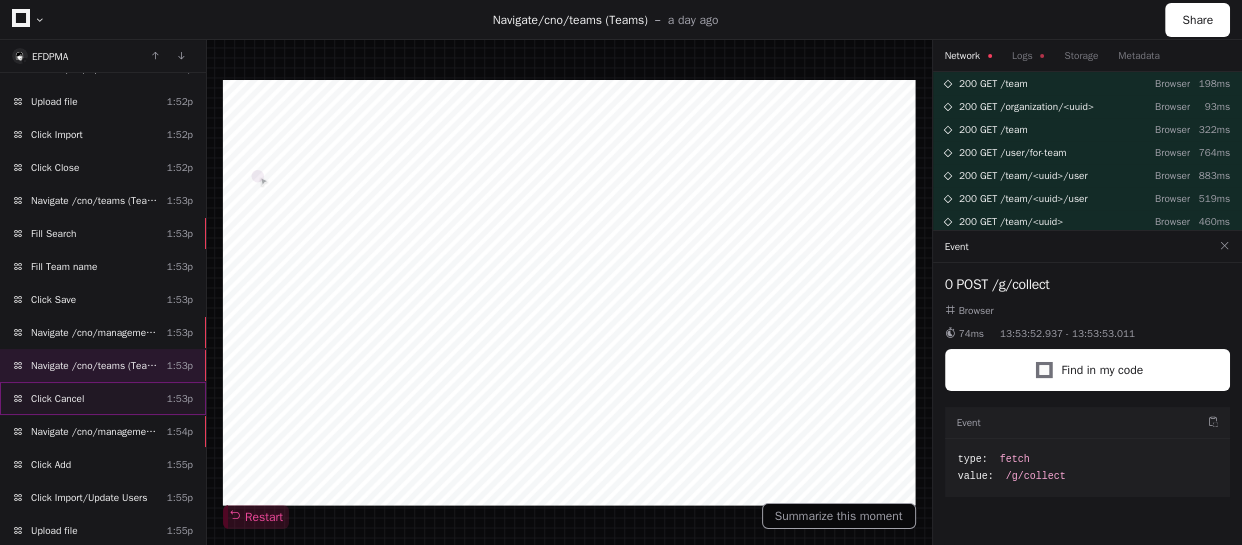 click on "Click Cancel  1:53p" 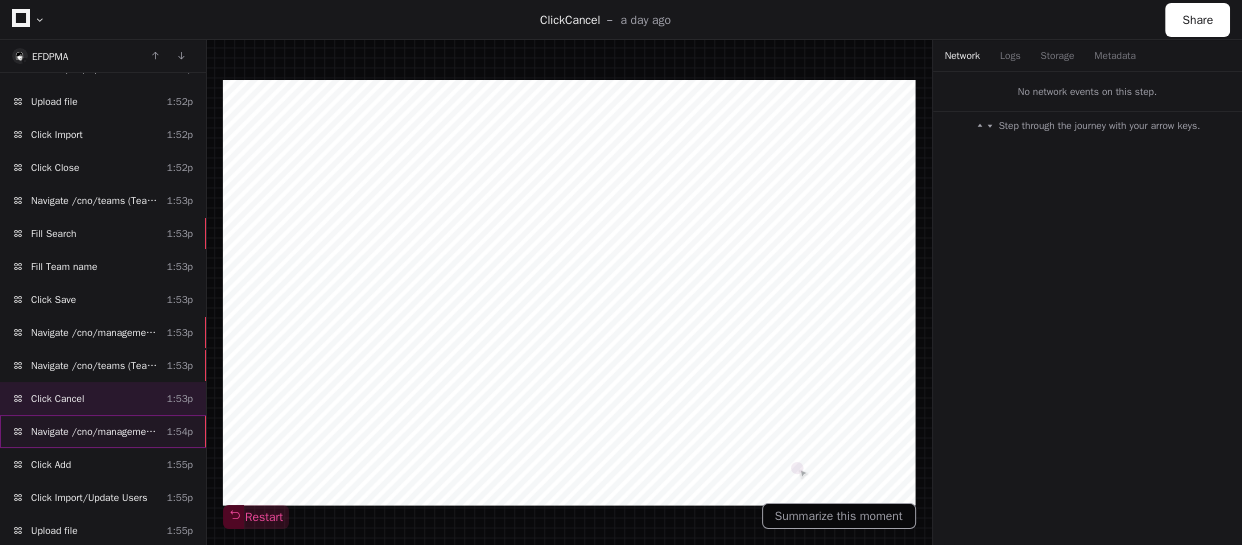 click on "Navigate /cno/management (Users)" 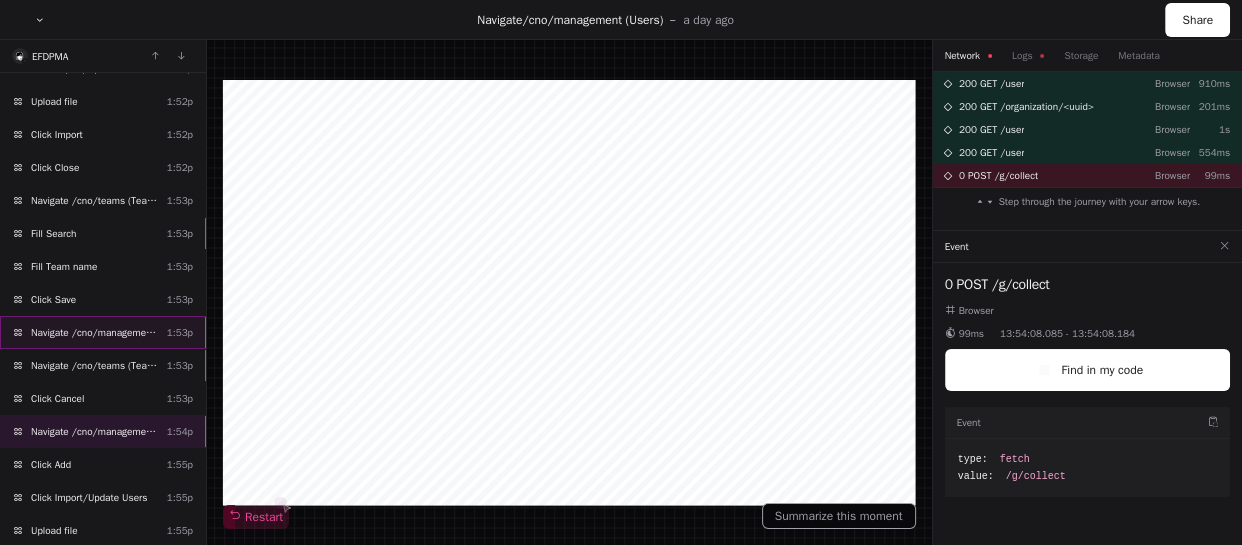 scroll, scrollTop: 1100, scrollLeft: 0, axis: vertical 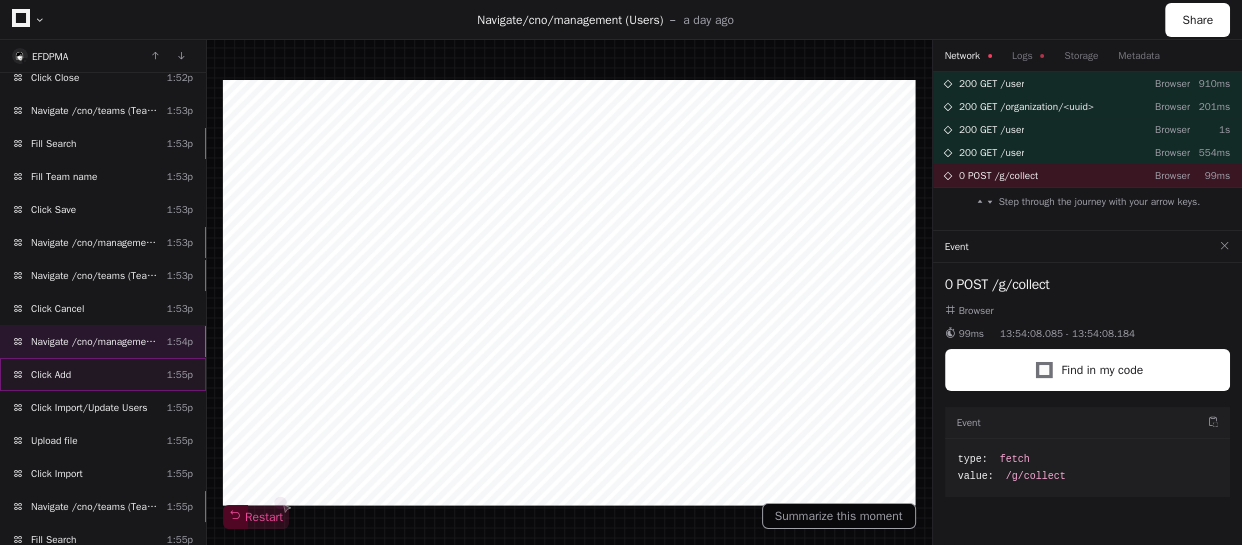 click on "Click Add  1:55p" 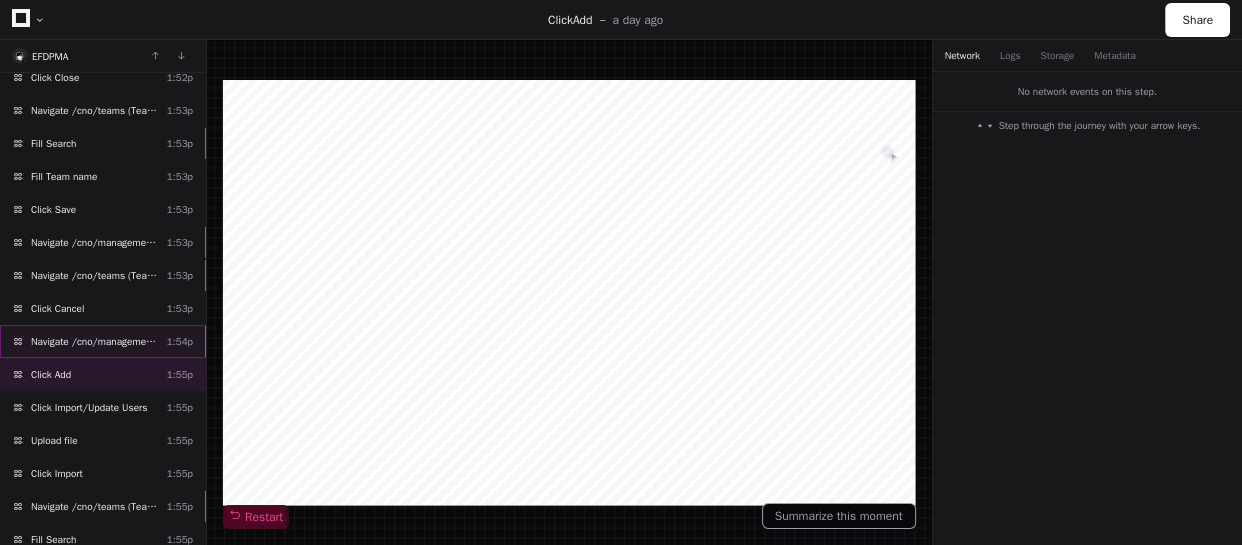 scroll, scrollTop: 1191, scrollLeft: 0, axis: vertical 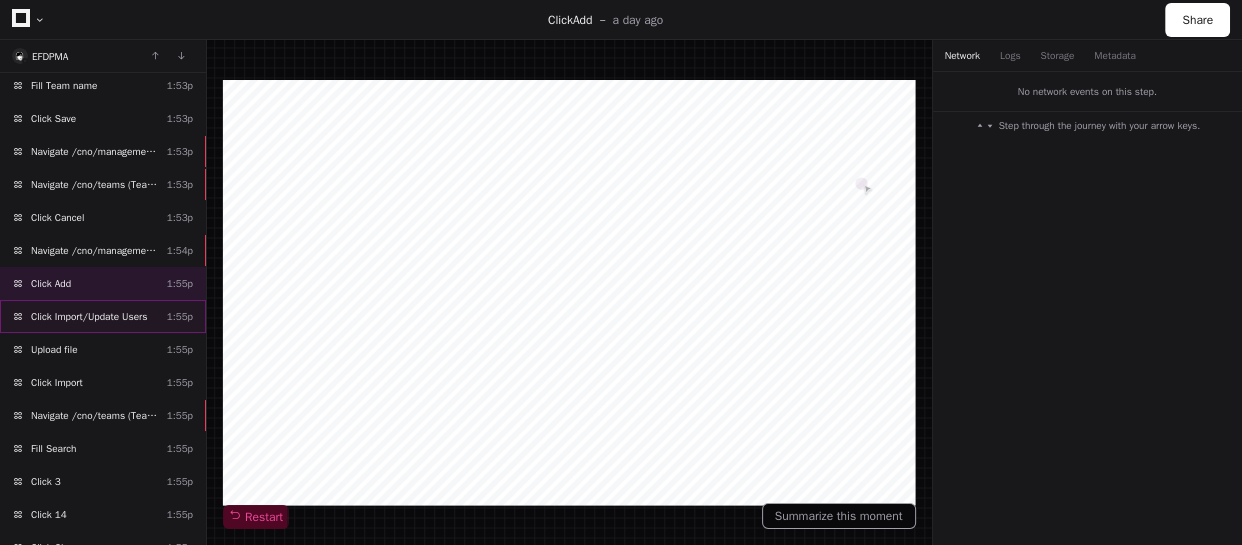 click on "Click Import/Update Users" 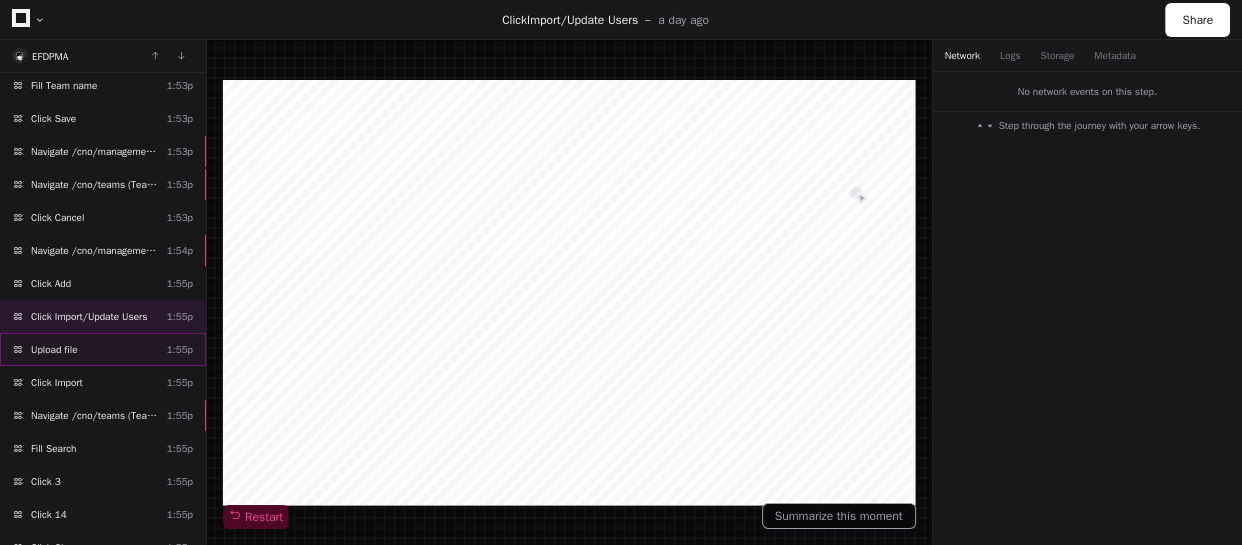 click on "Upload file  1:55p" 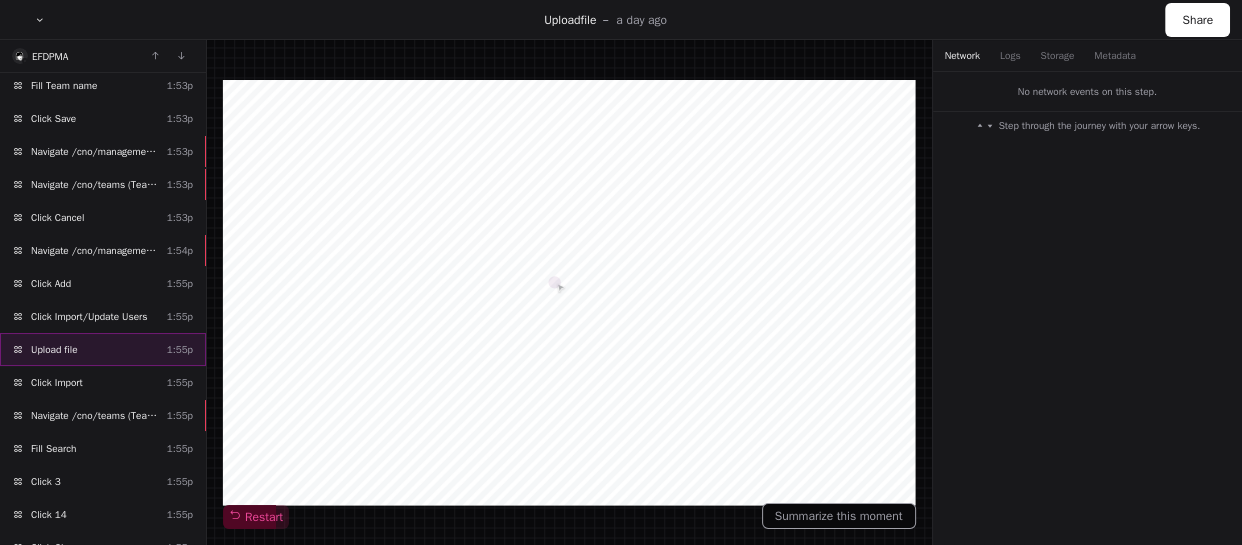 scroll, scrollTop: 1282, scrollLeft: 0, axis: vertical 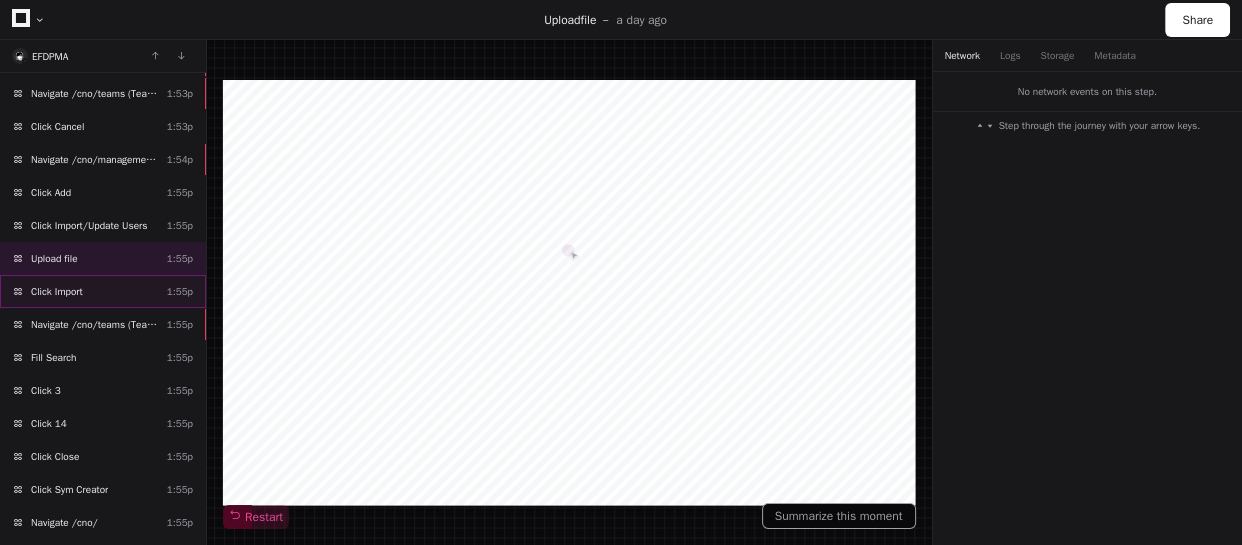 click on "Click Import  1:55p" 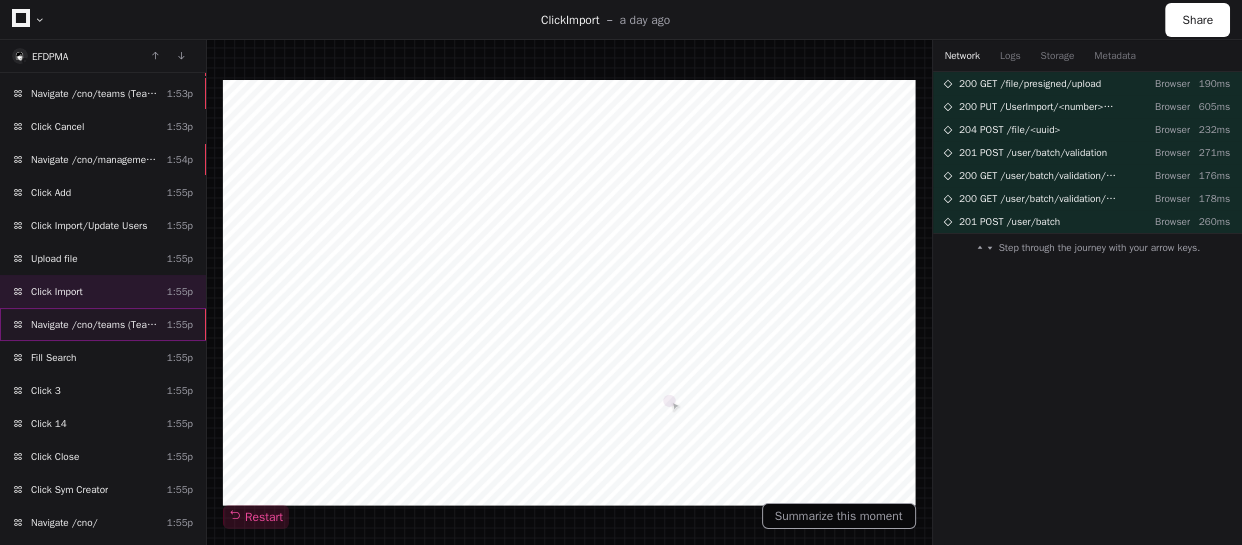 click on "Navigate /cno/teams (Teams)" 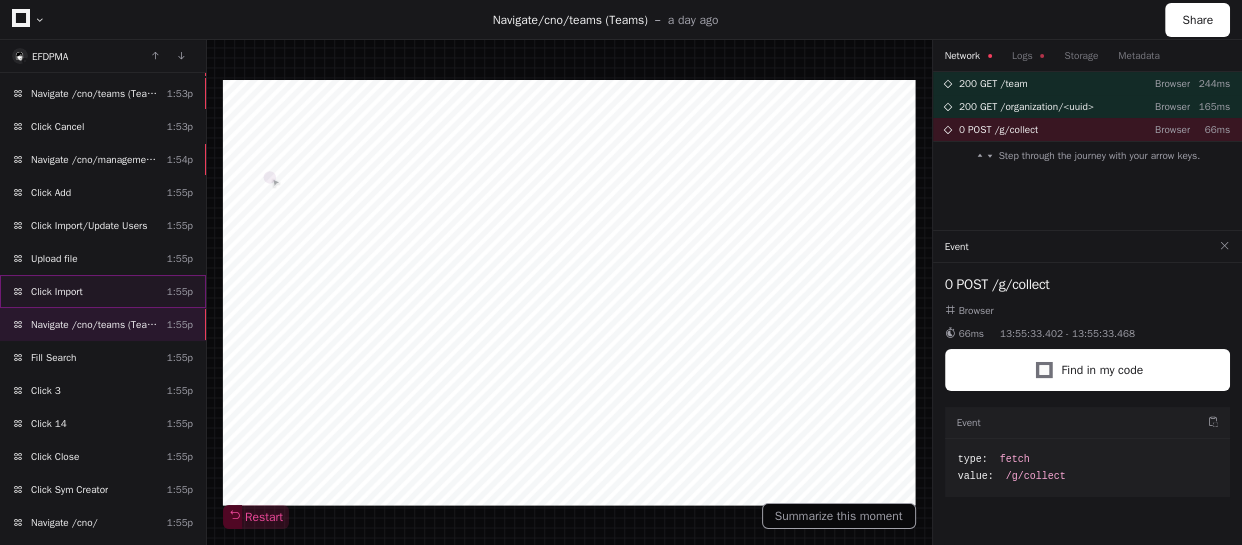 click on "Click Import  1:55p" 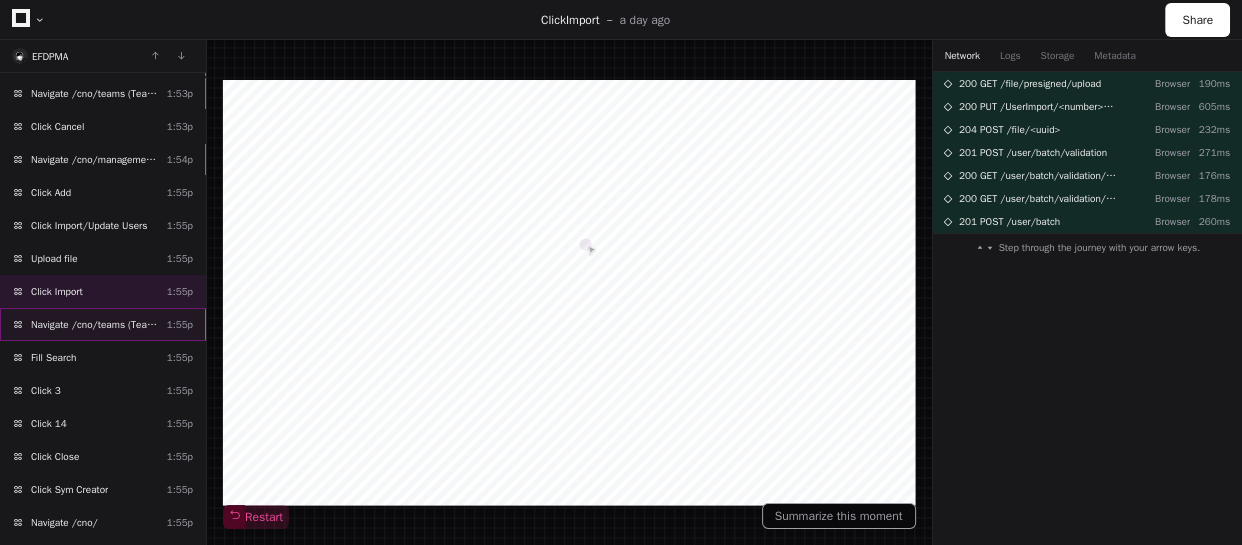 click on "Navigate /cno/teams (Teams)" 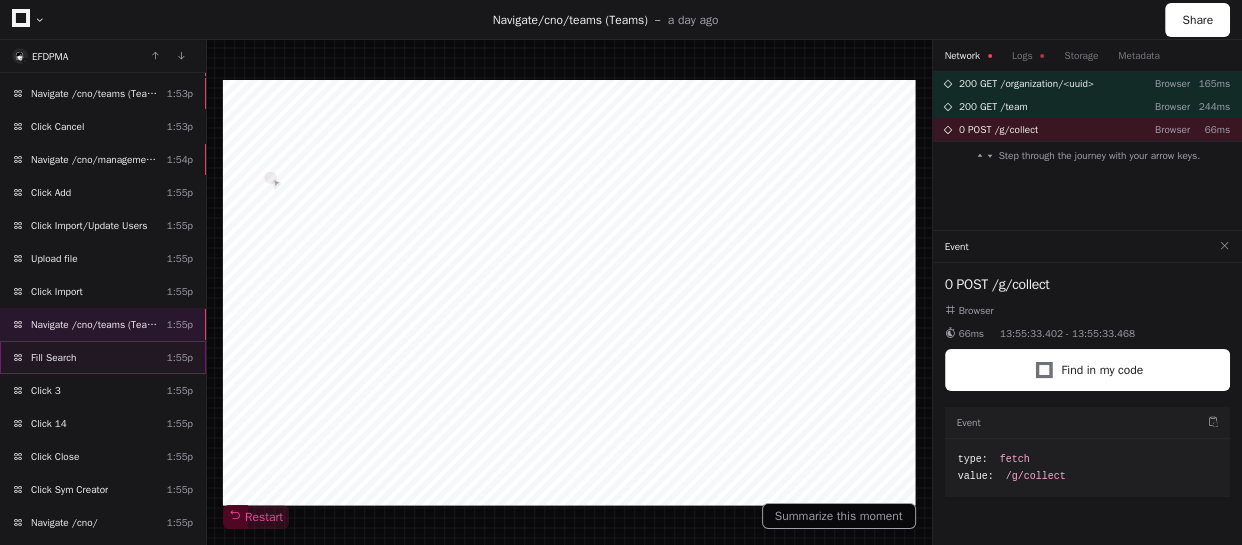 click on "Fill Search  1:55p" 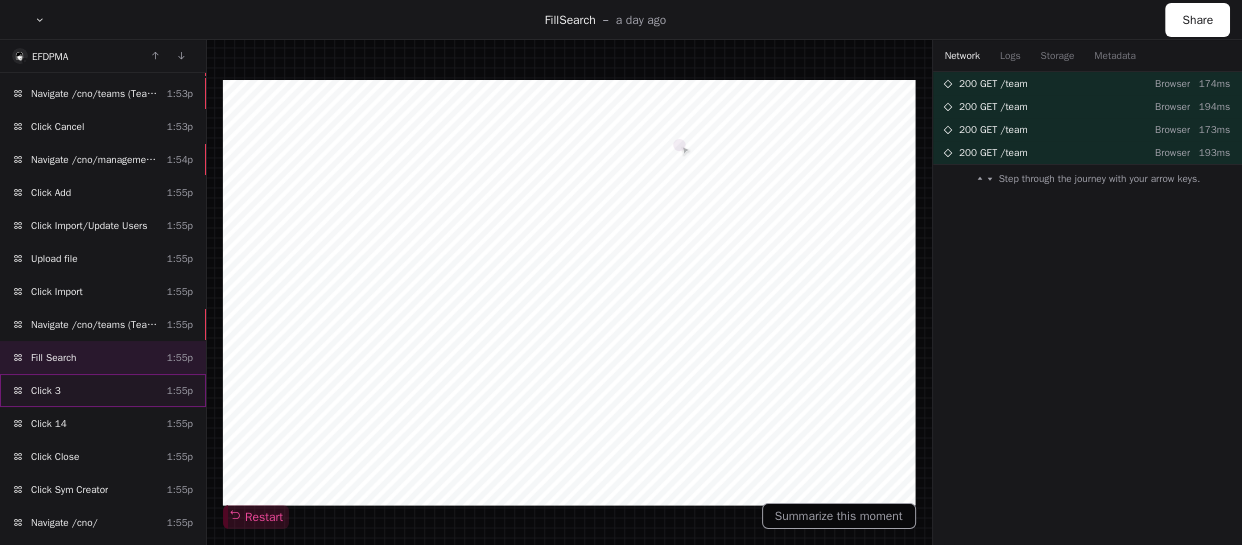 click on "Click 3  1:55p" 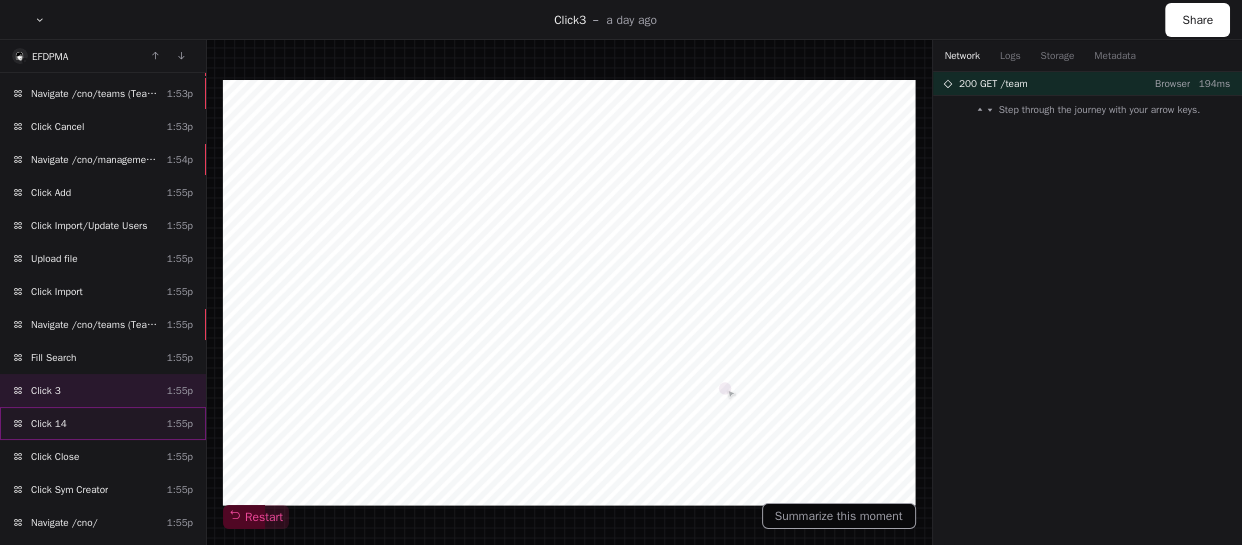 click on "Click 14  1:55p" 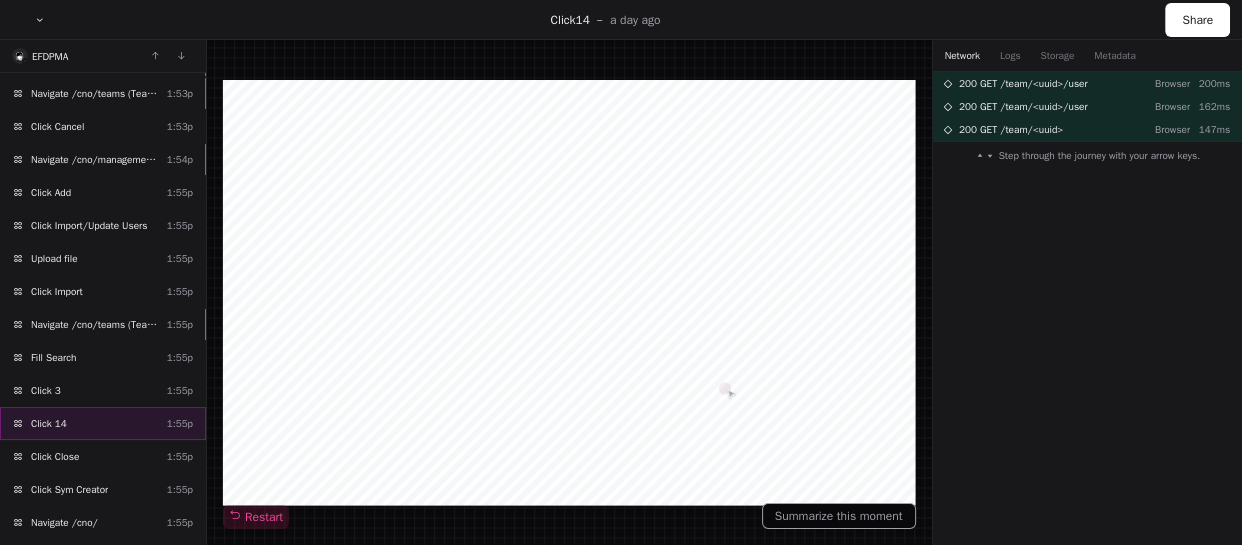scroll, scrollTop: 1373, scrollLeft: 0, axis: vertical 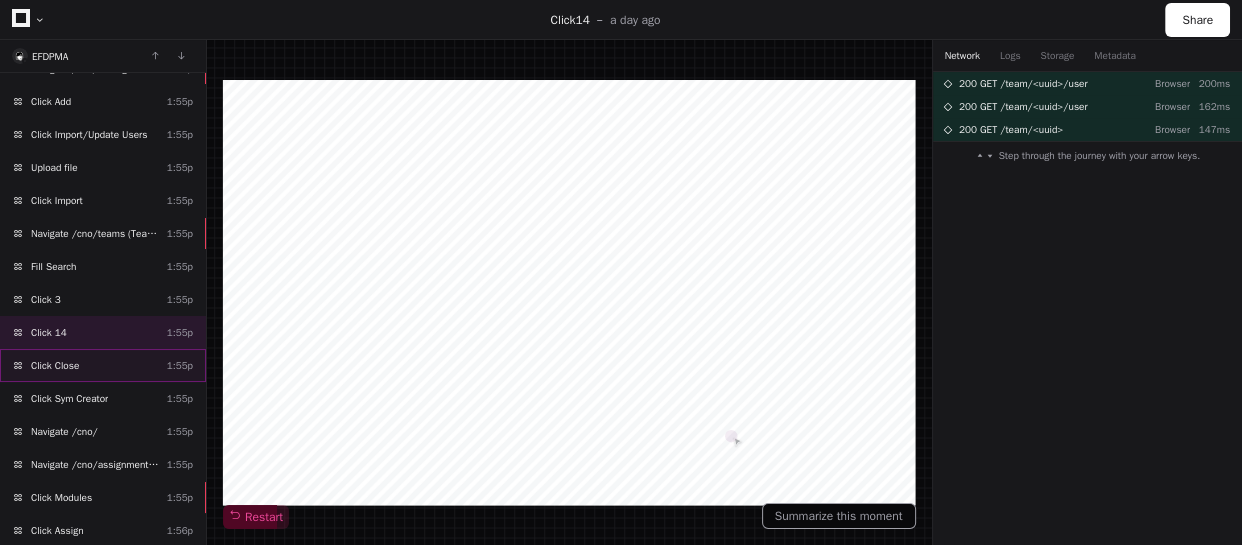 click on "Click Close  1:55p" 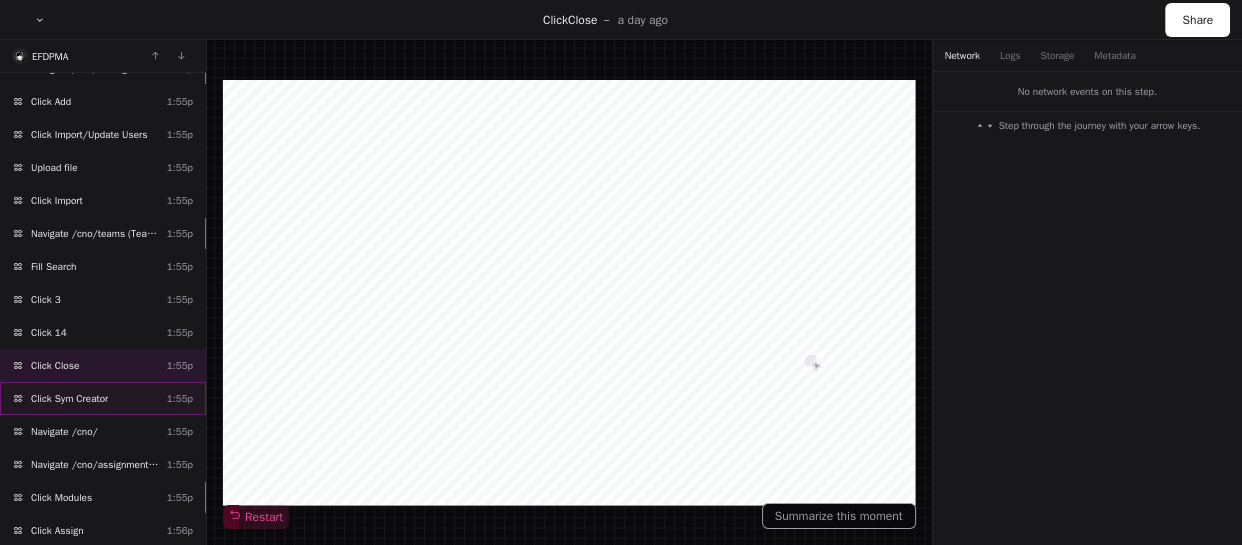 click on "Click Sym Creator  1:55p" 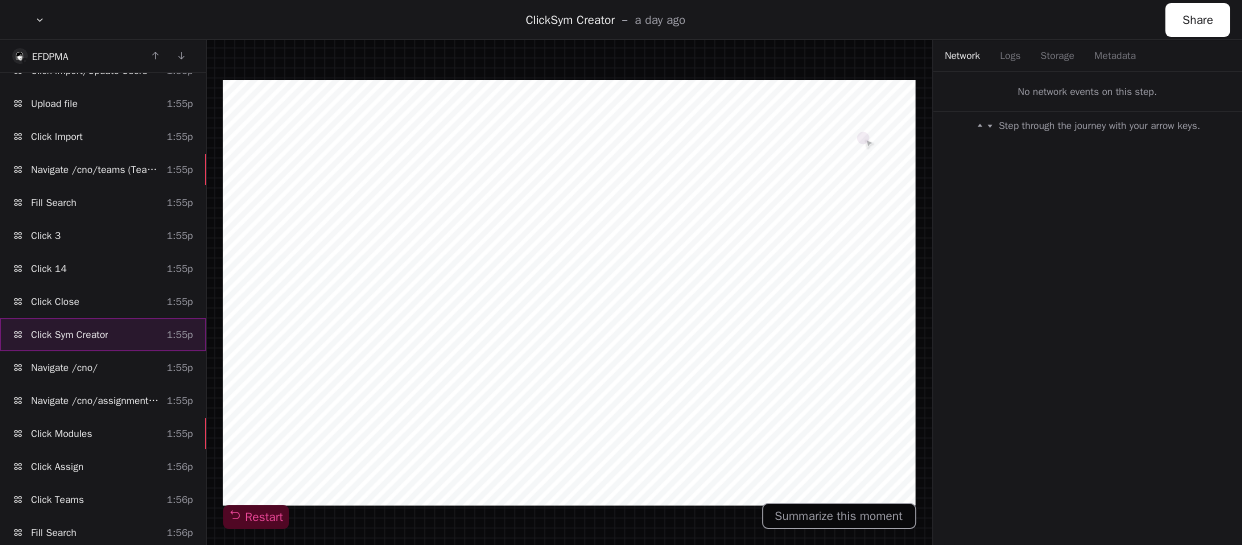 scroll, scrollTop: 1464, scrollLeft: 0, axis: vertical 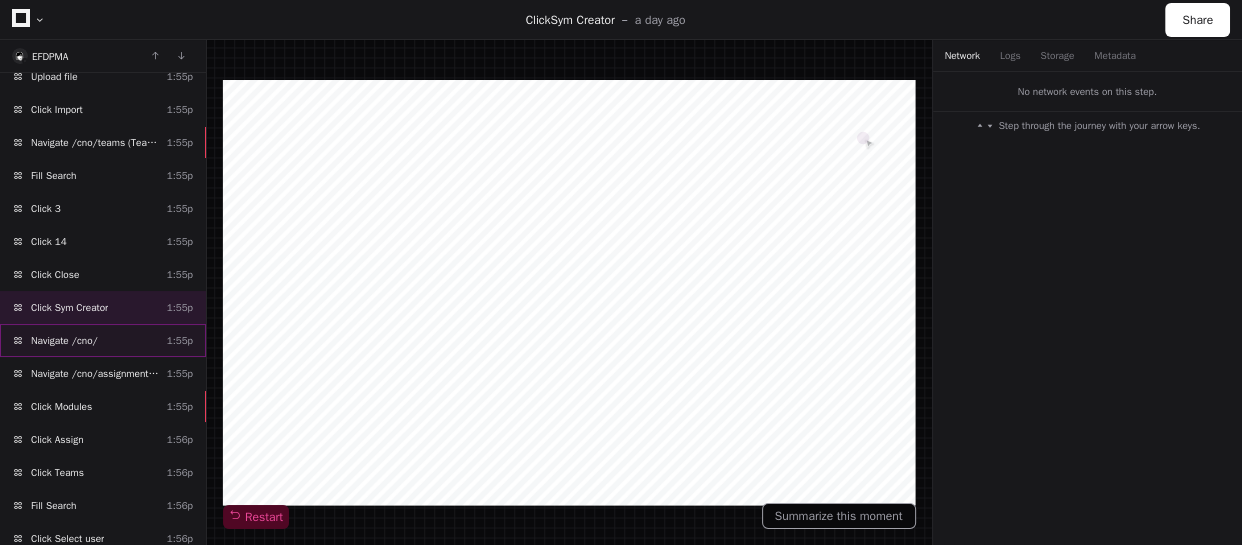 click on "Navigate /cno/  1:55p" 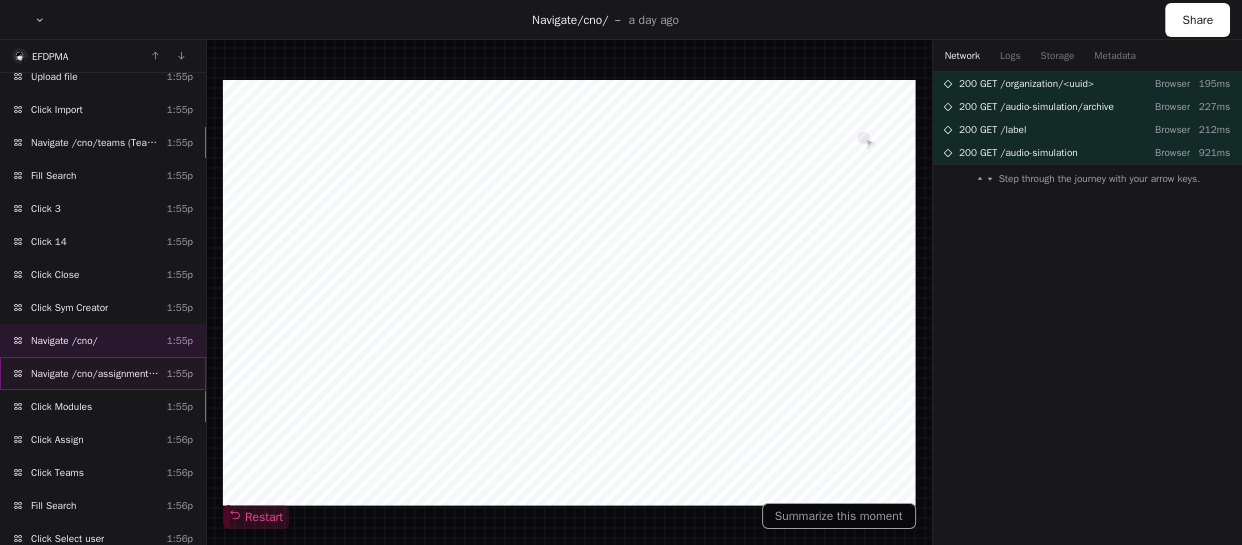 click on "Navigate /cno/assignments (Assignment)  1:55p" 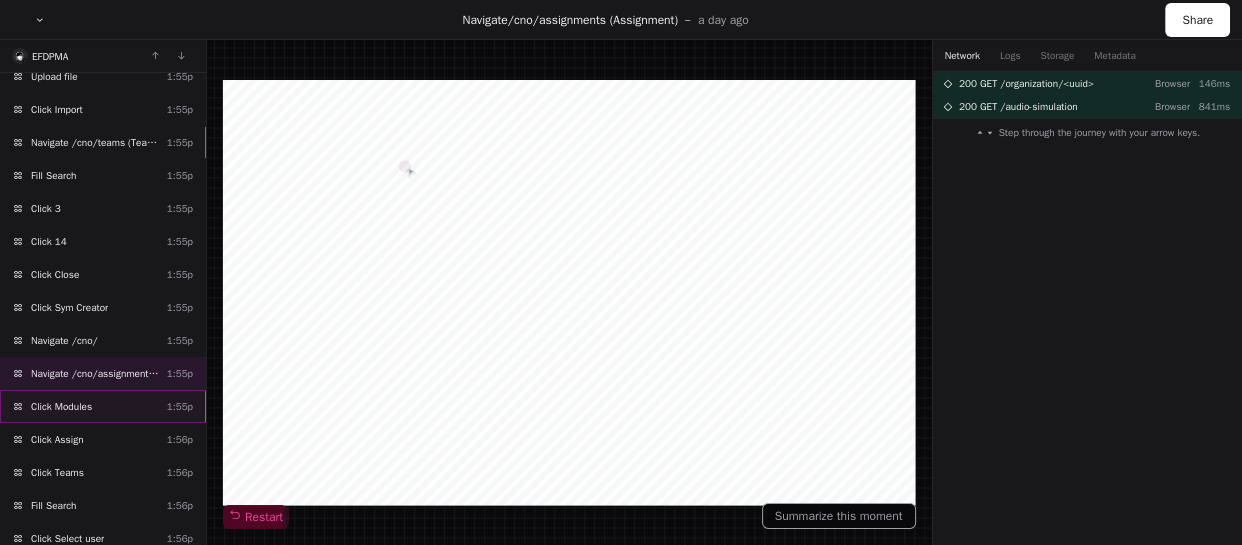 click on "Click Modules  1:55p" 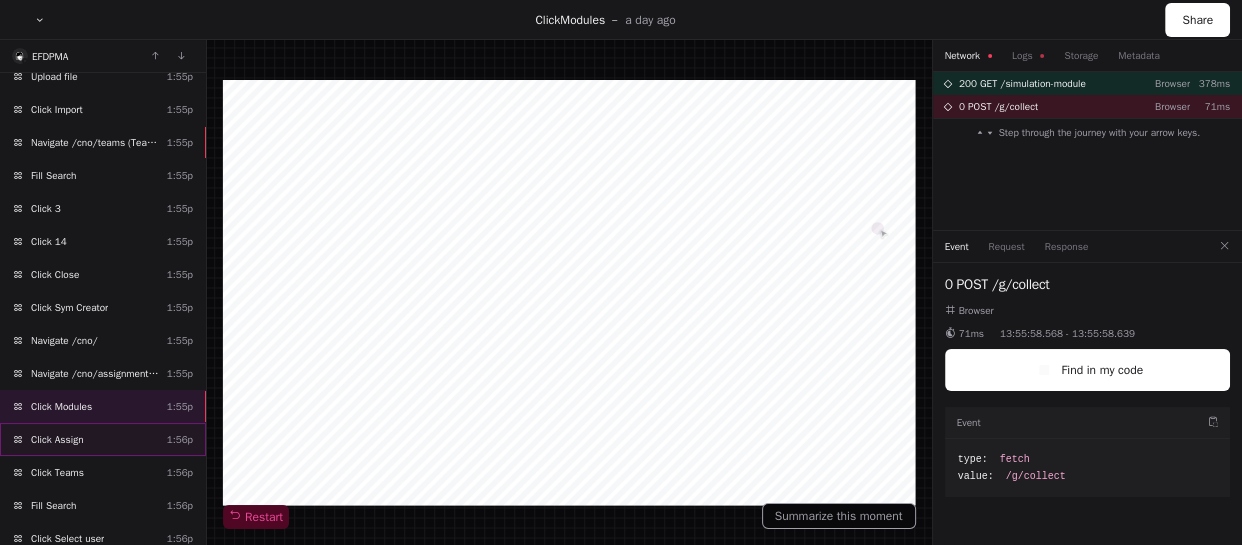 click on "Click Assign  1:56p" 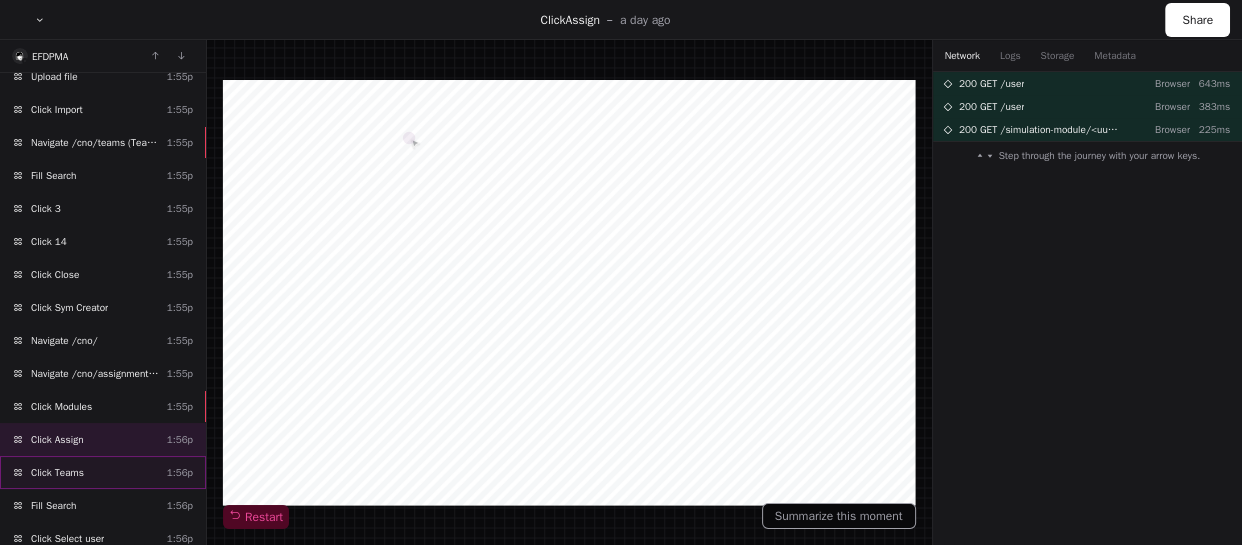 click on "Click Teams  1:56p" 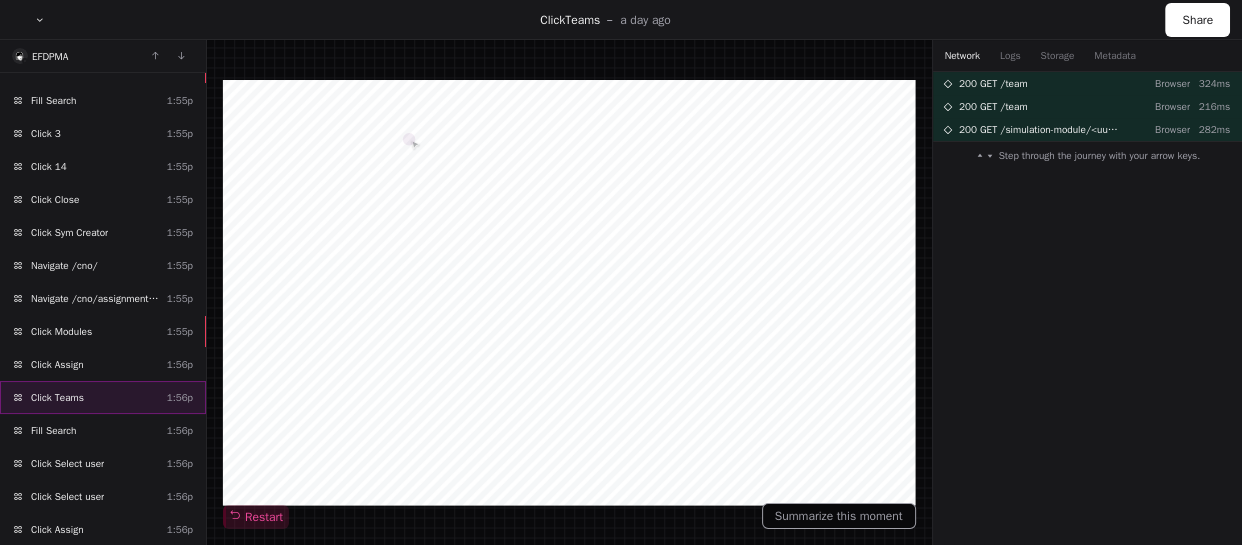 scroll, scrollTop: 1555, scrollLeft: 0, axis: vertical 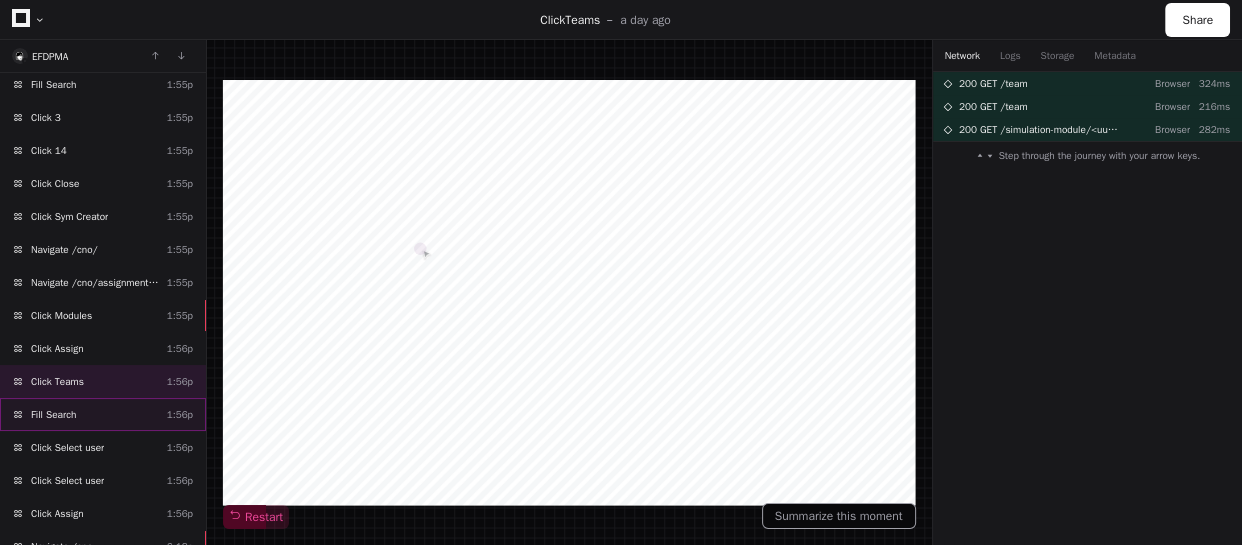 click on "Fill Search  1:56p" 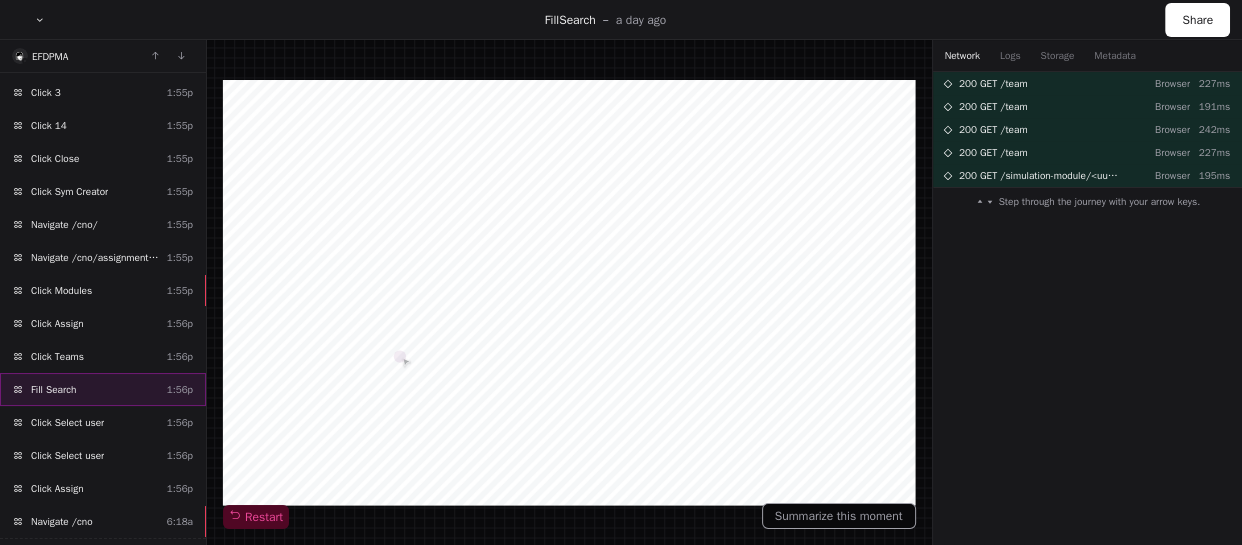 scroll, scrollTop: 1592, scrollLeft: 0, axis: vertical 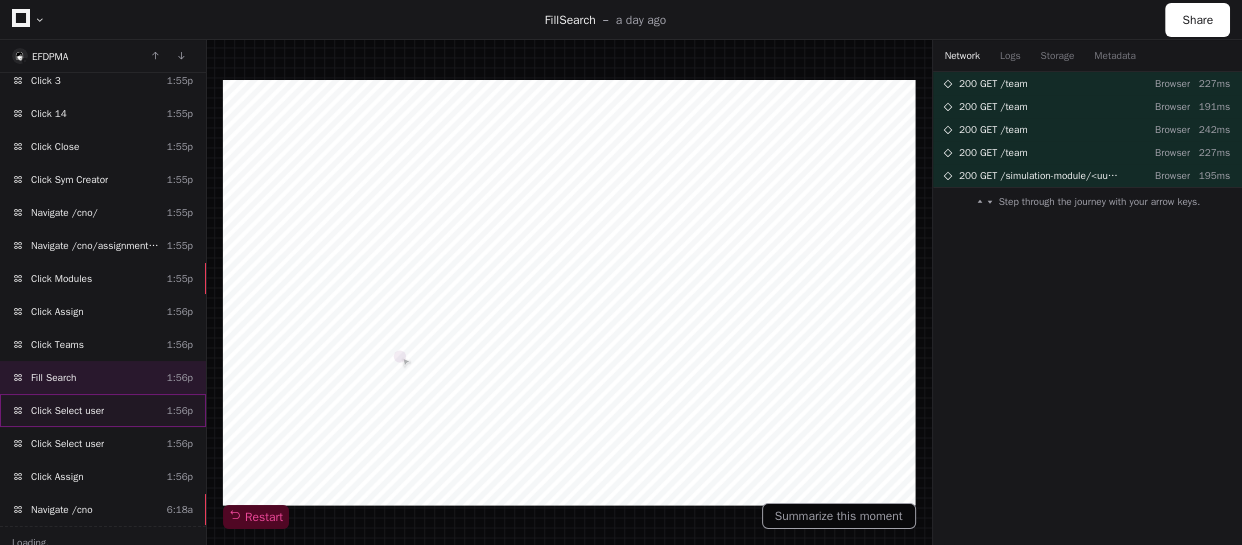 click on "Click Select user" 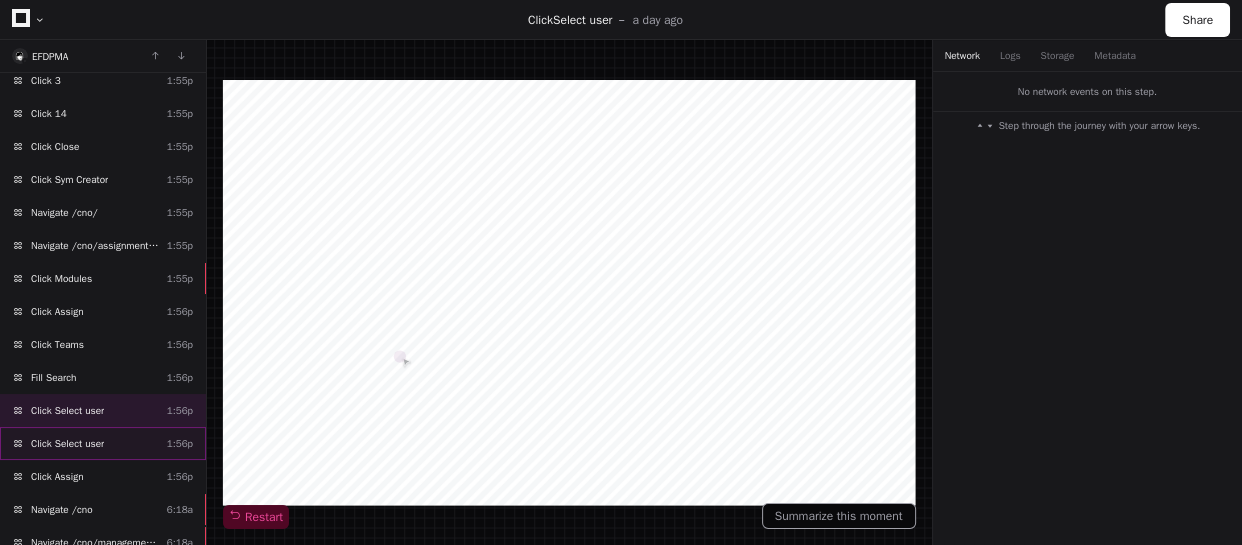 click on "Click Select user  1:56p" 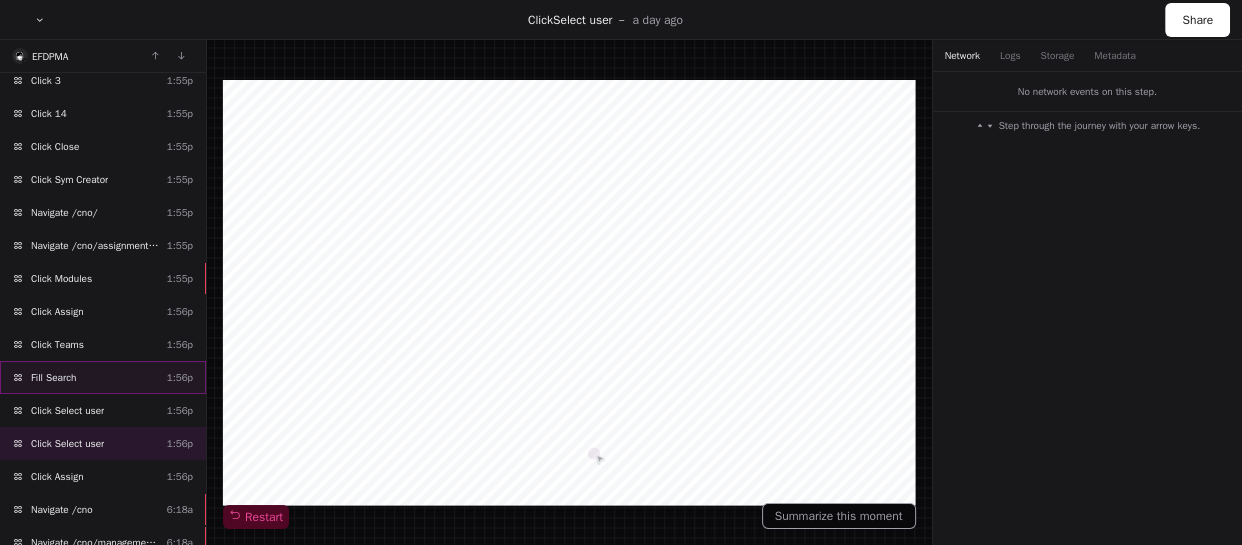 scroll, scrollTop: 1683, scrollLeft: 0, axis: vertical 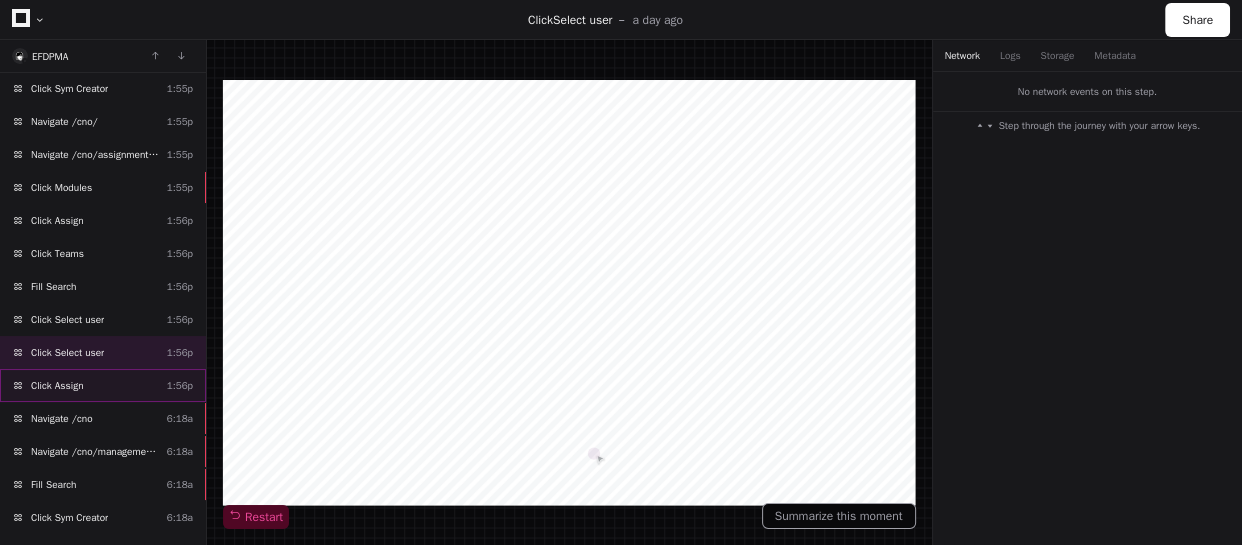 click on "Click Assign  1:56p" 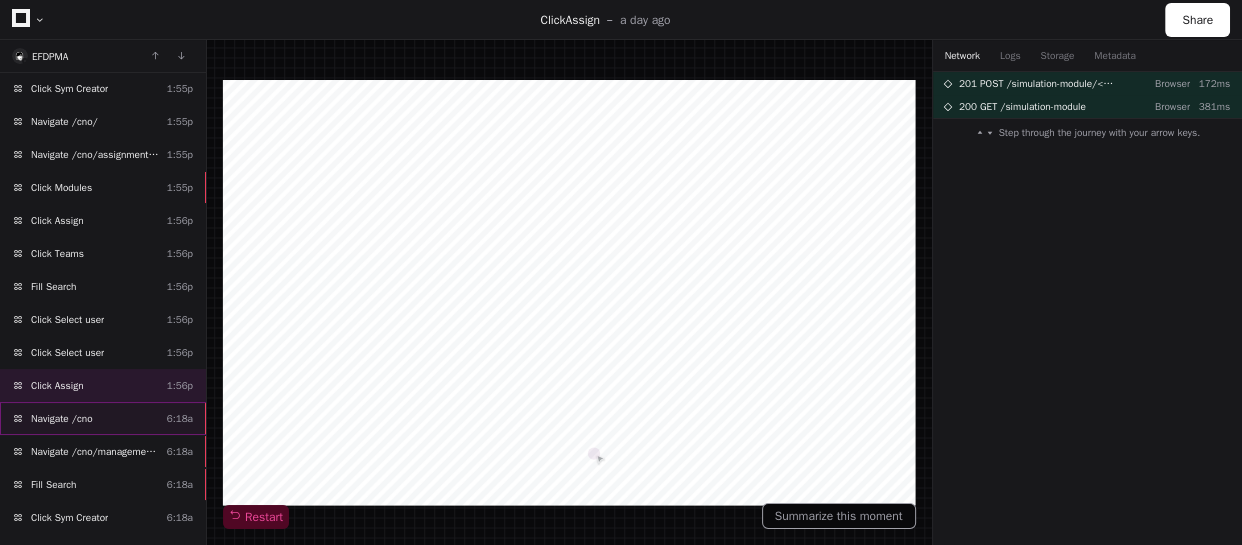 click on "Navigate /cno  6:18a" 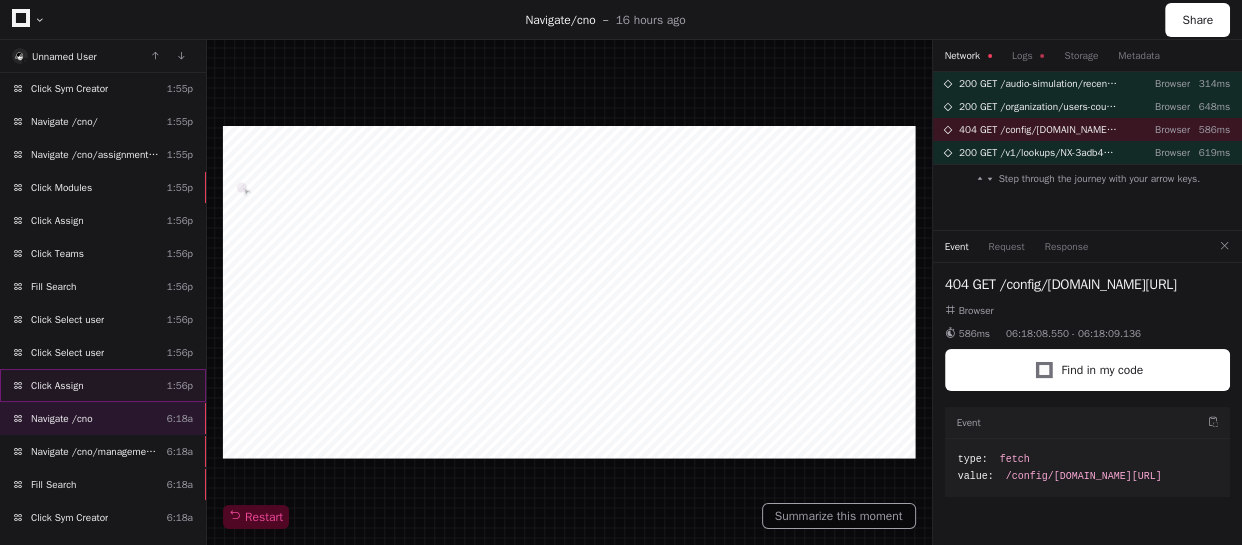 click on "Click Assign  1:56p" 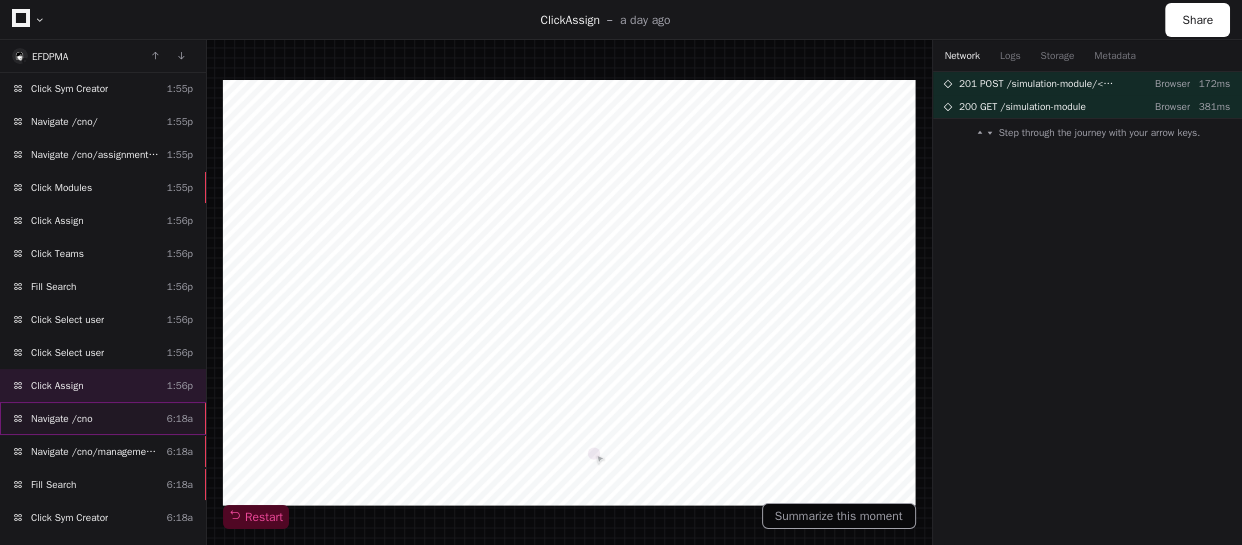 click on "Navigate /cno  6:18a" 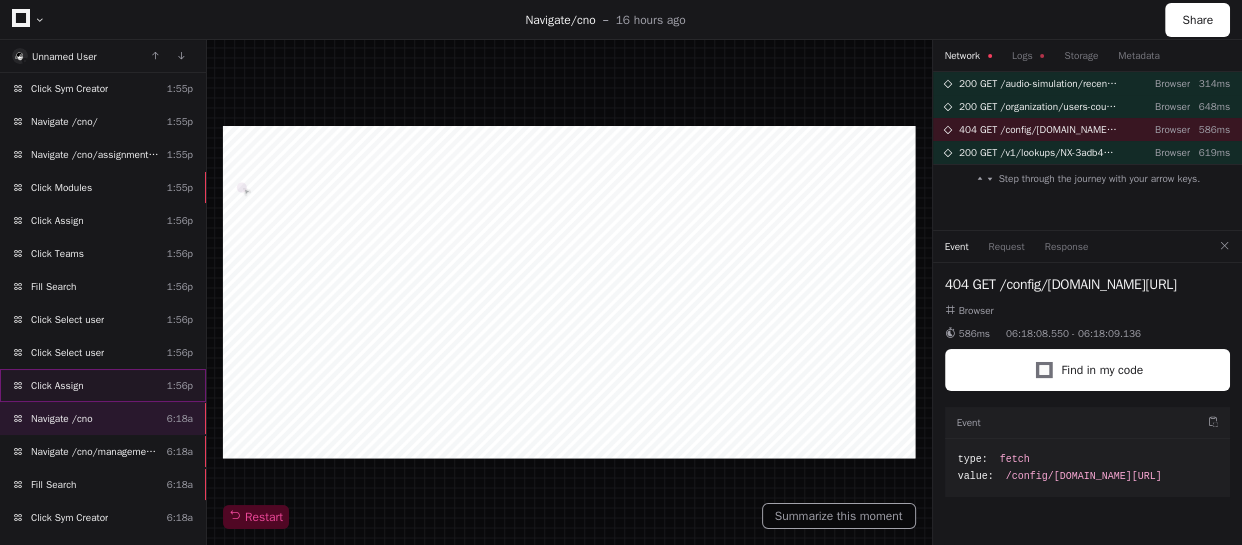 click on "Click Assign  1:56p" 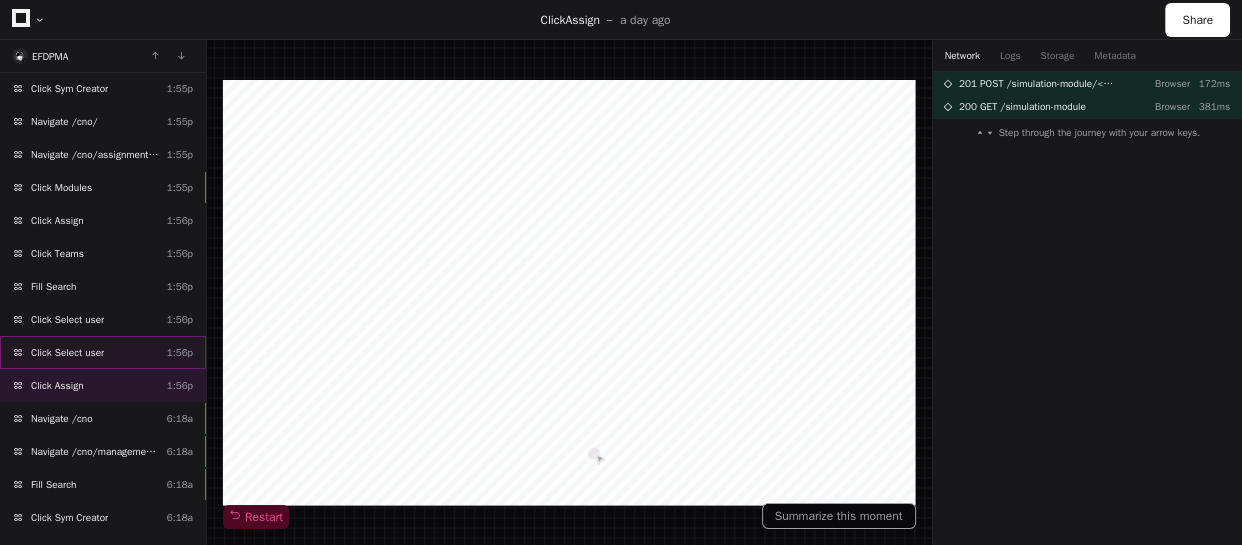 click on "Click Select user  1:56p" 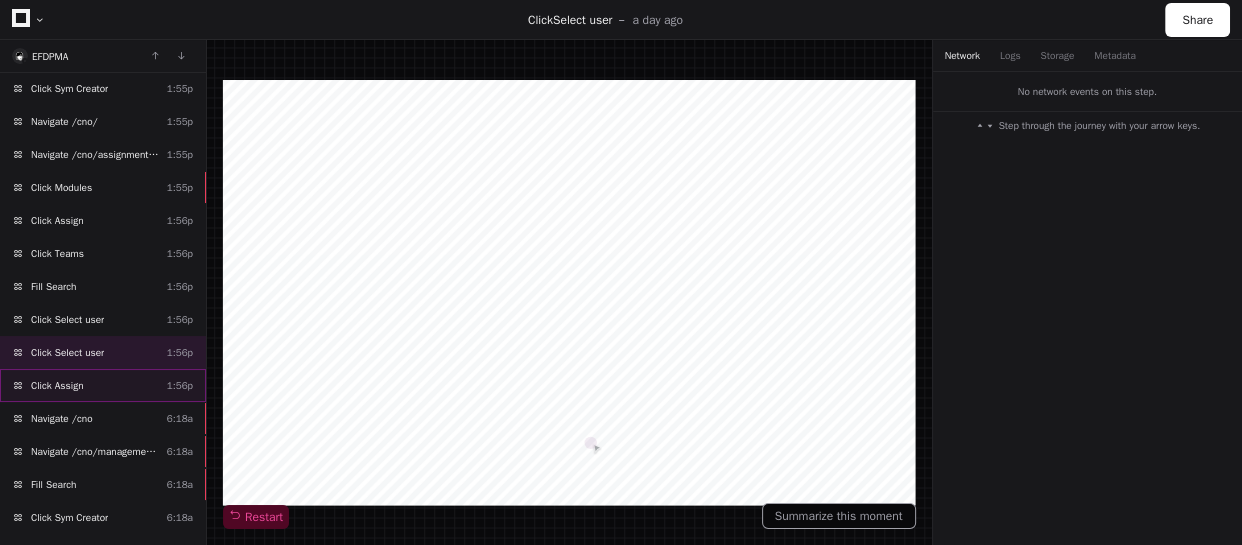 click on "Click Assign  1:56p" 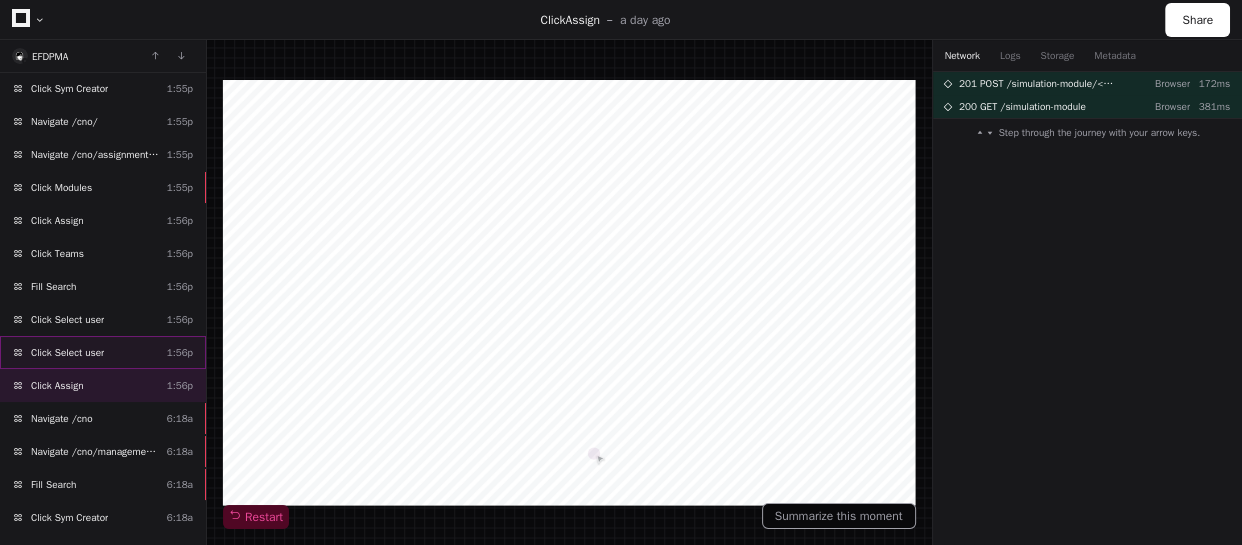 click on "Click Select user  1:56p" 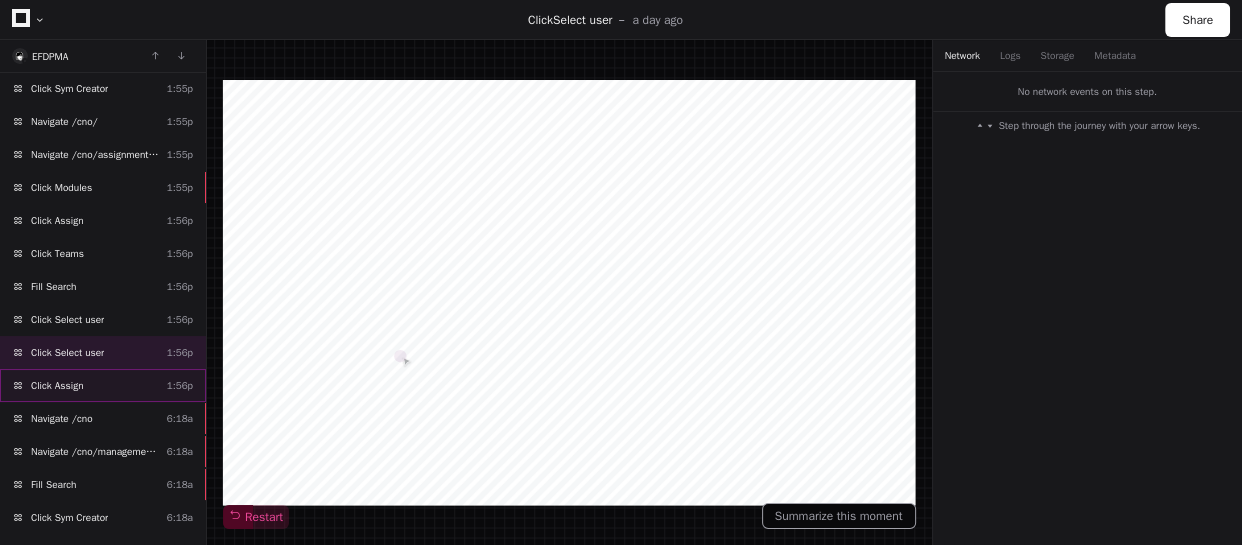 click on "Click Assign  1:56p" 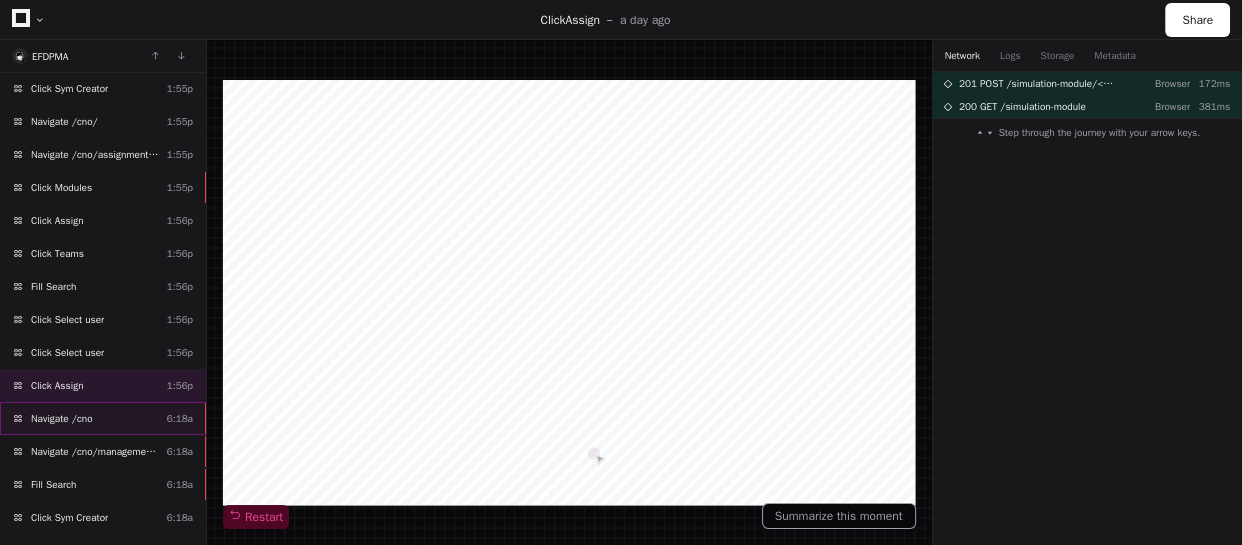 click on "Navigate /cno  6:18a" 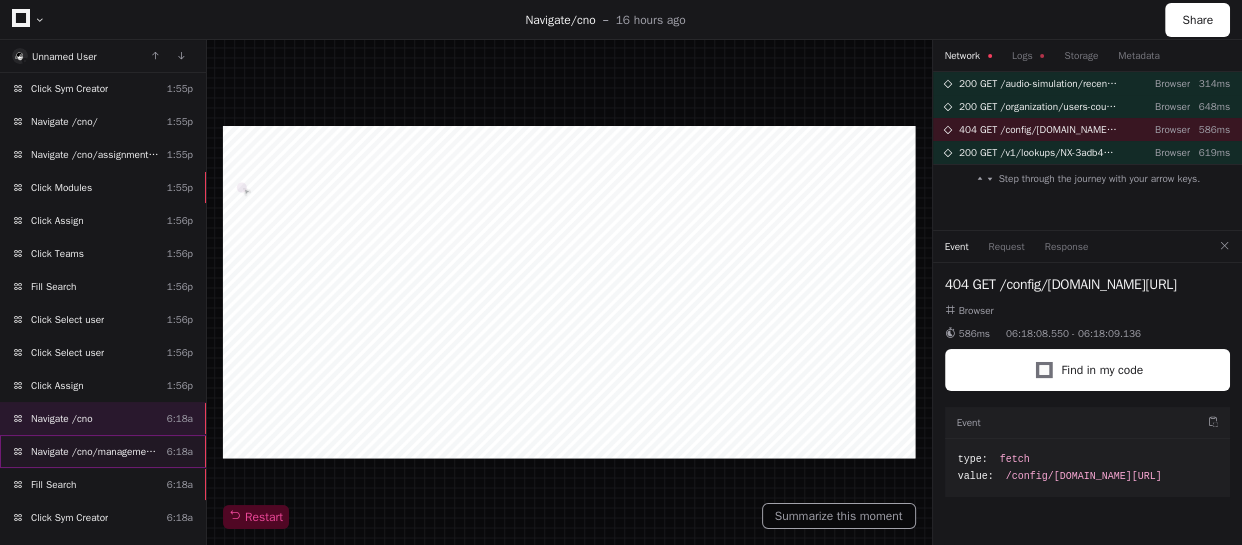 click on "Navigate /cno/management (Users)" 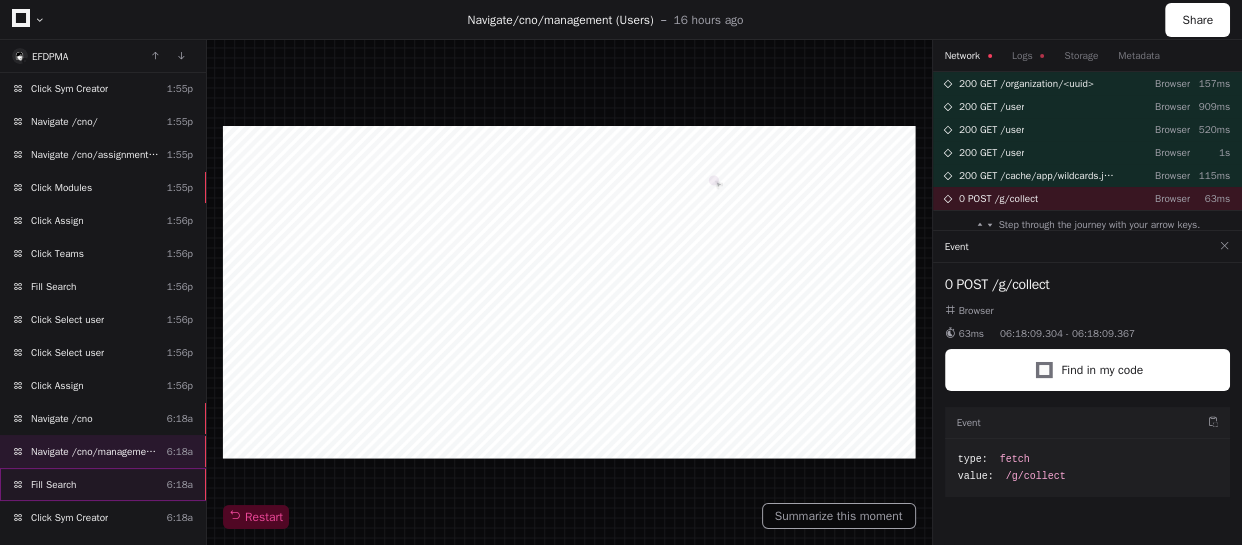 click on "Fill Search  6:18a" 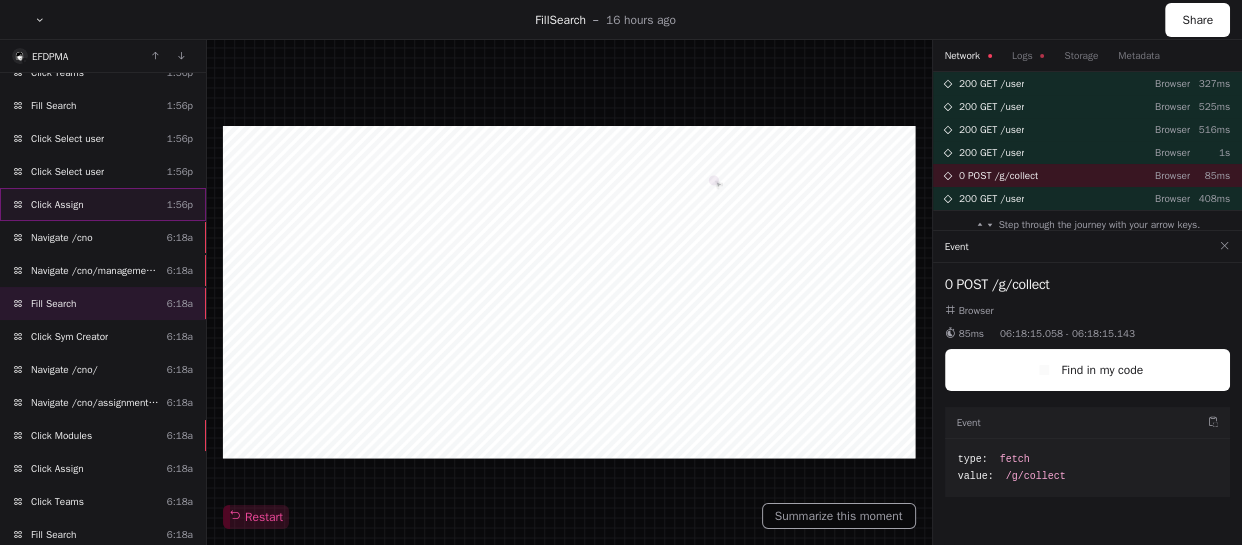 scroll, scrollTop: 1865, scrollLeft: 0, axis: vertical 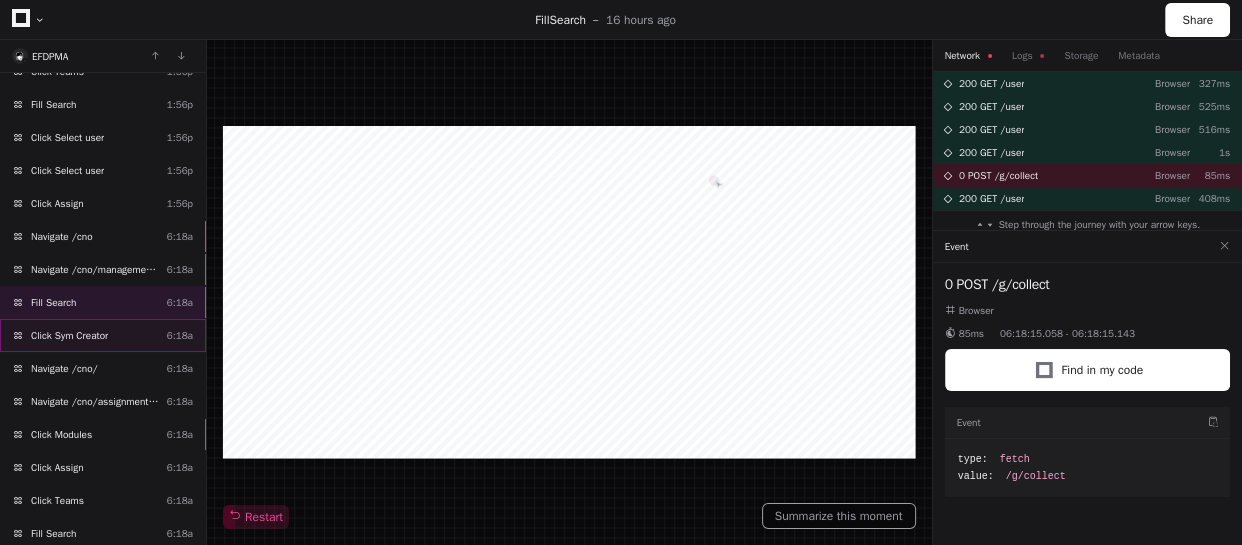 click on "Click Sym Creator  6:18a" 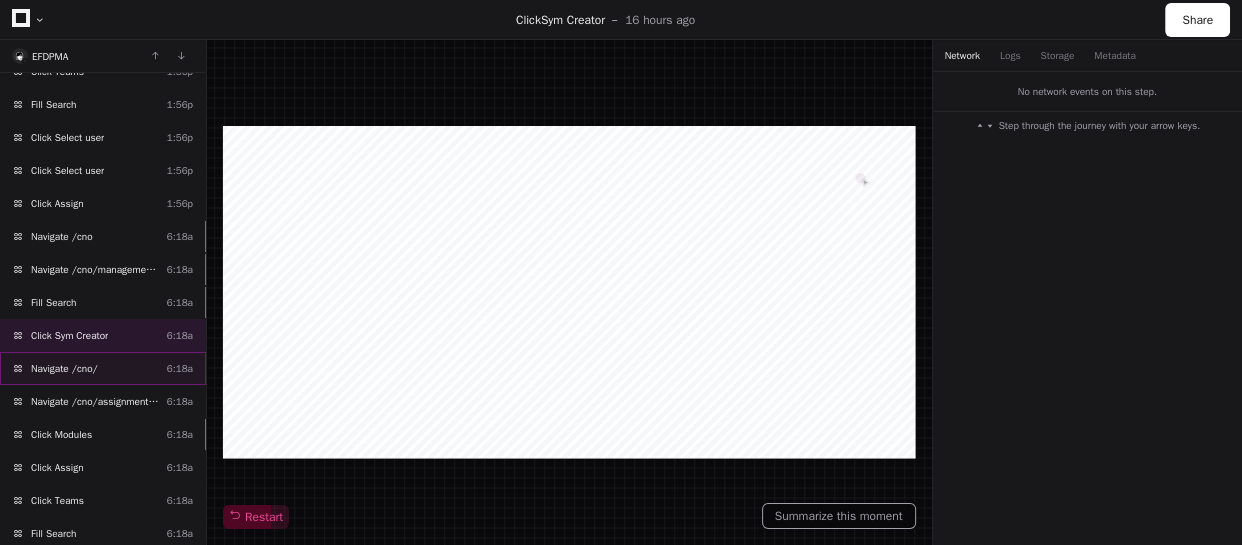 click on "Navigate /cno/  6:18a" 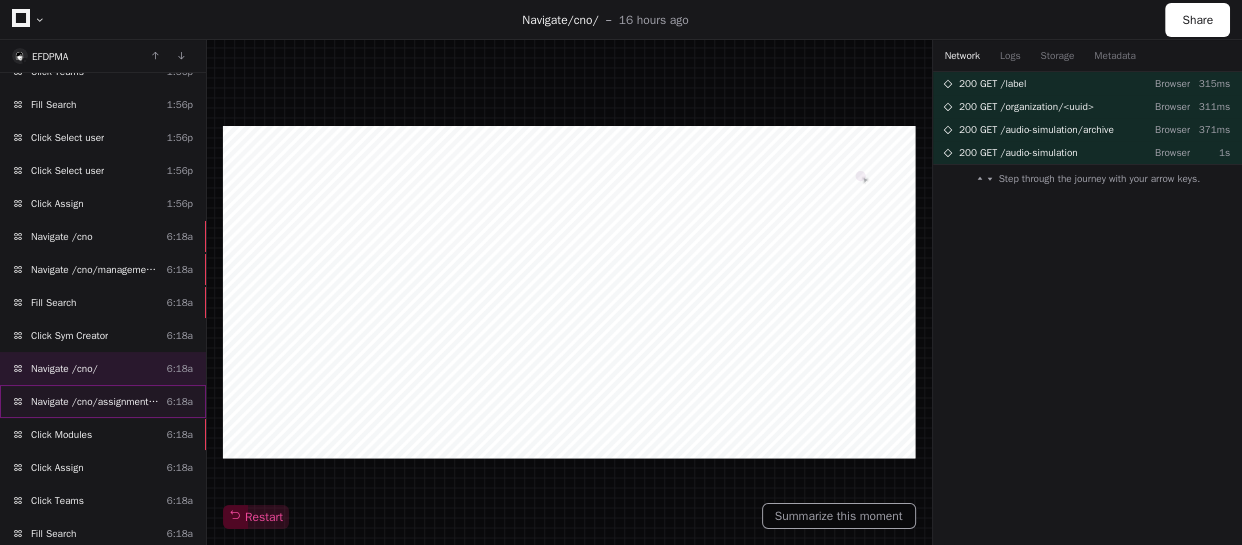 click on "Navigate /cno/assignments (Assignment)" 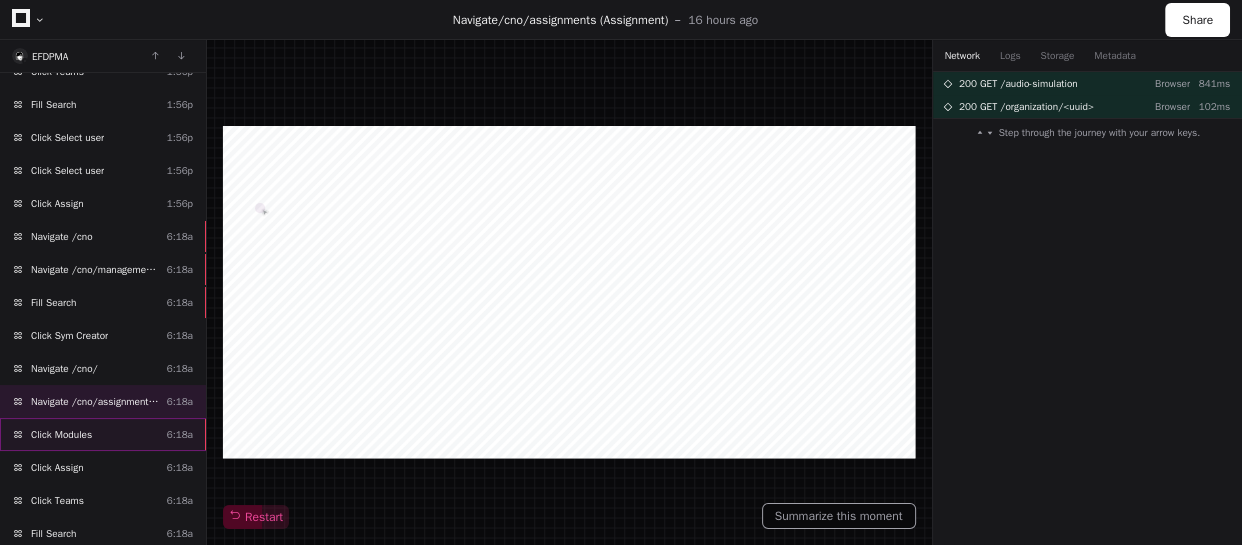 click on "Click Modules  6:18a" 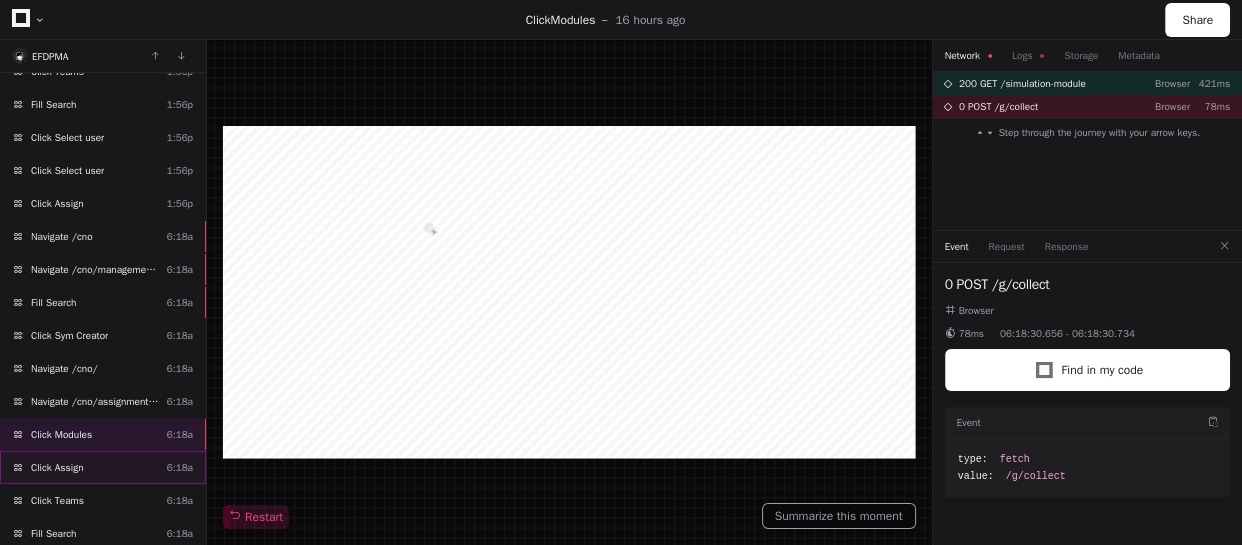 click on "Click Assign  6:18a" 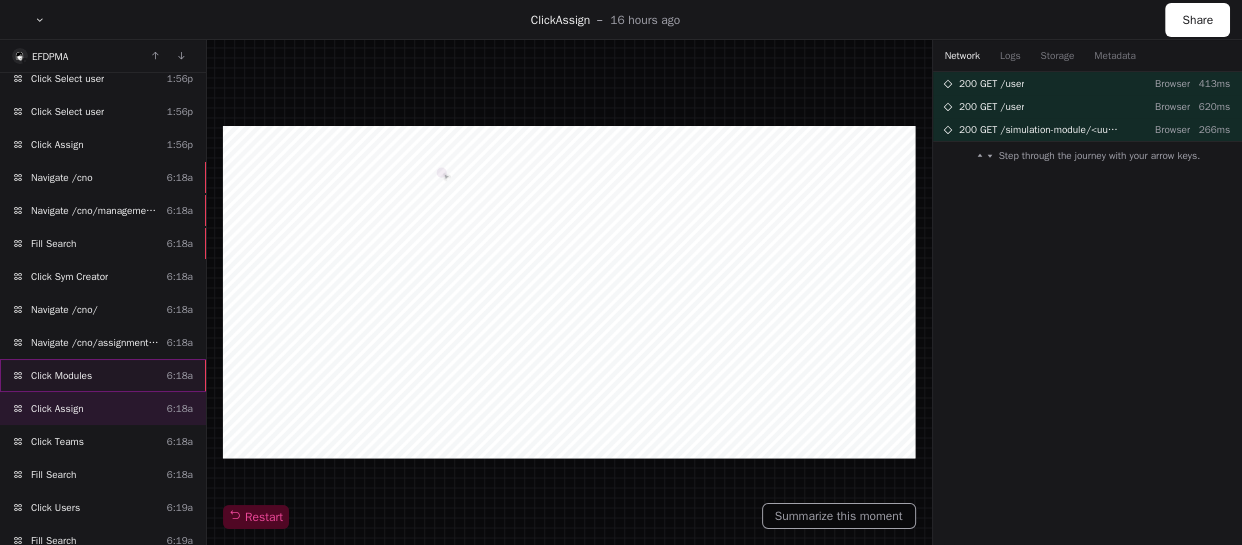 scroll, scrollTop: 1956, scrollLeft: 0, axis: vertical 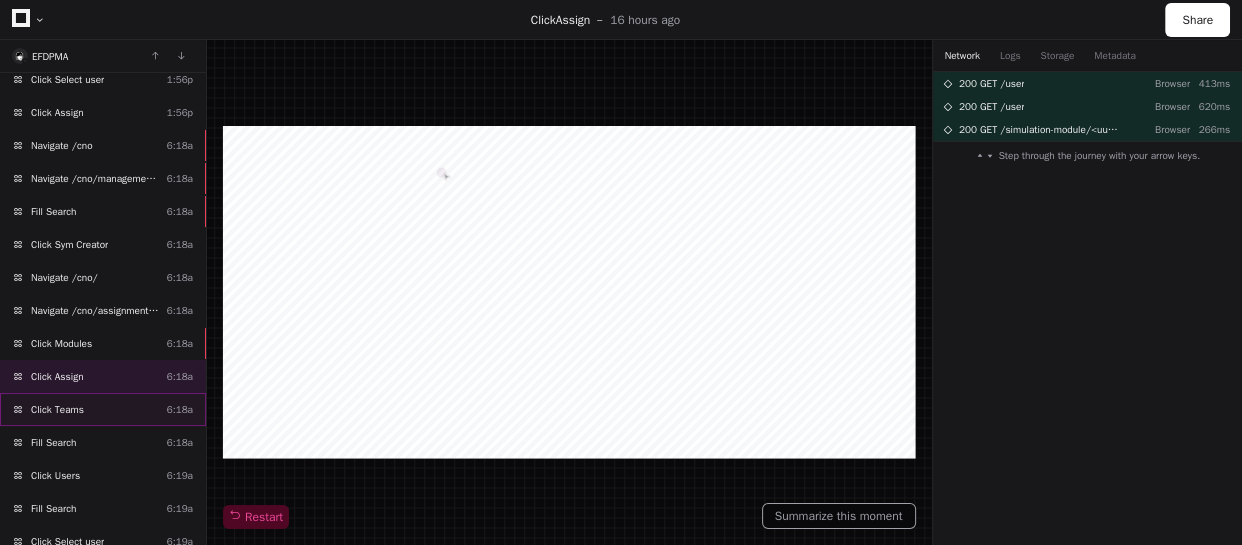 click on "Click Teams  6:18a" 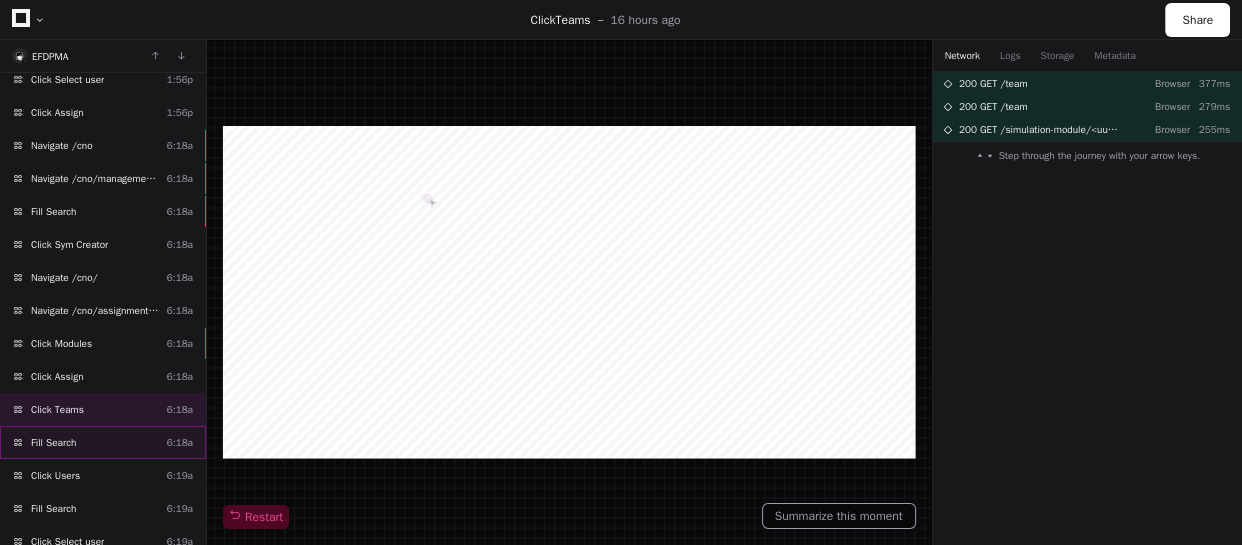 click on "Fill Search  6:18a" 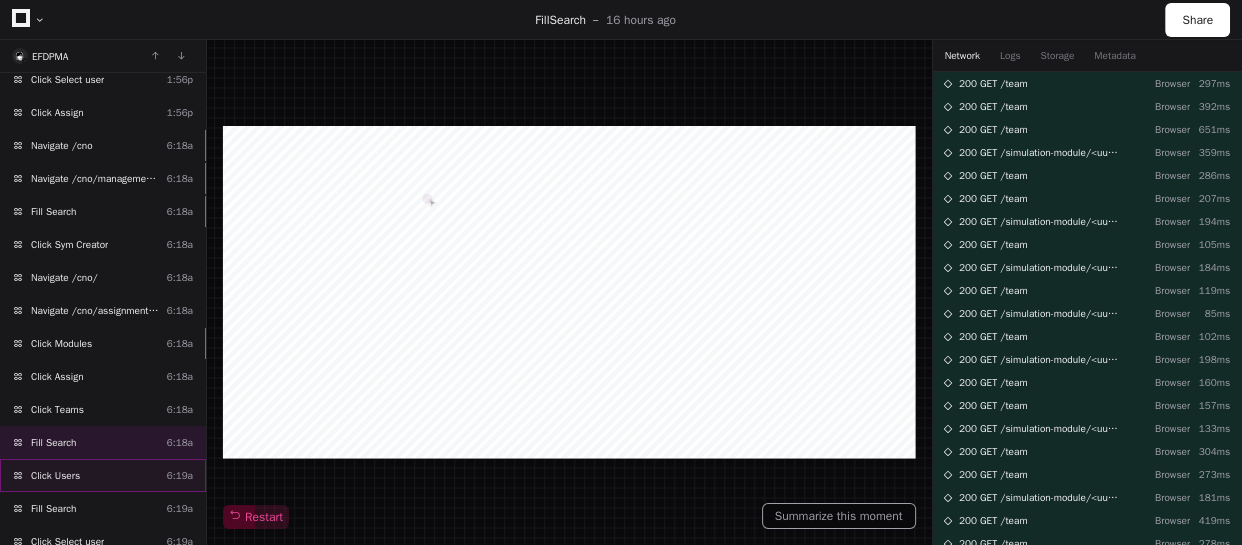 click on "Click Users  6:19a" 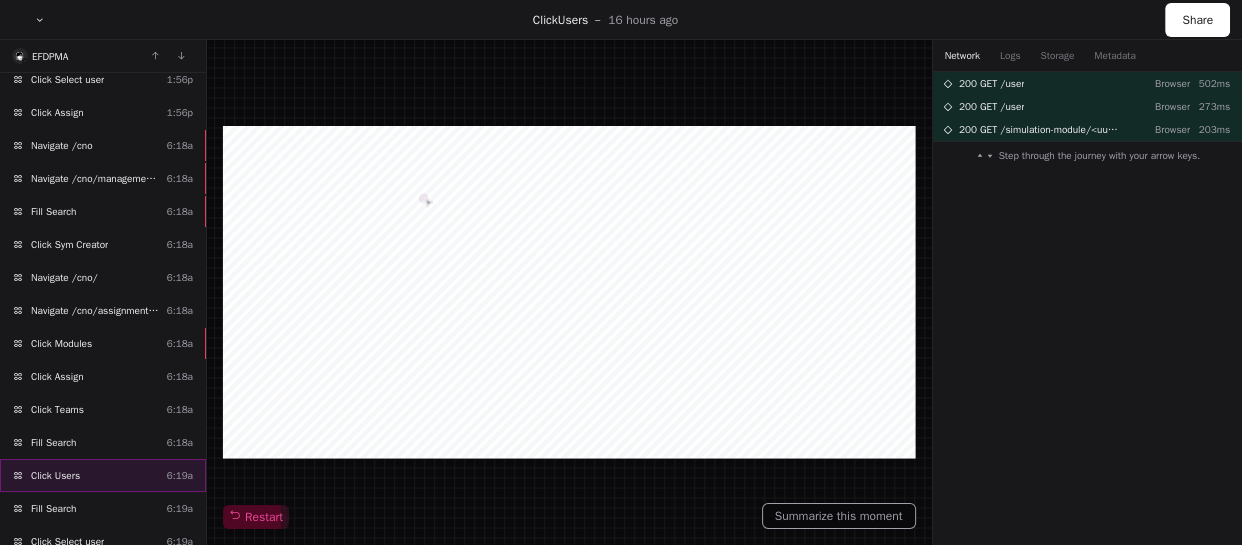 click on "Click Users  6:19a" 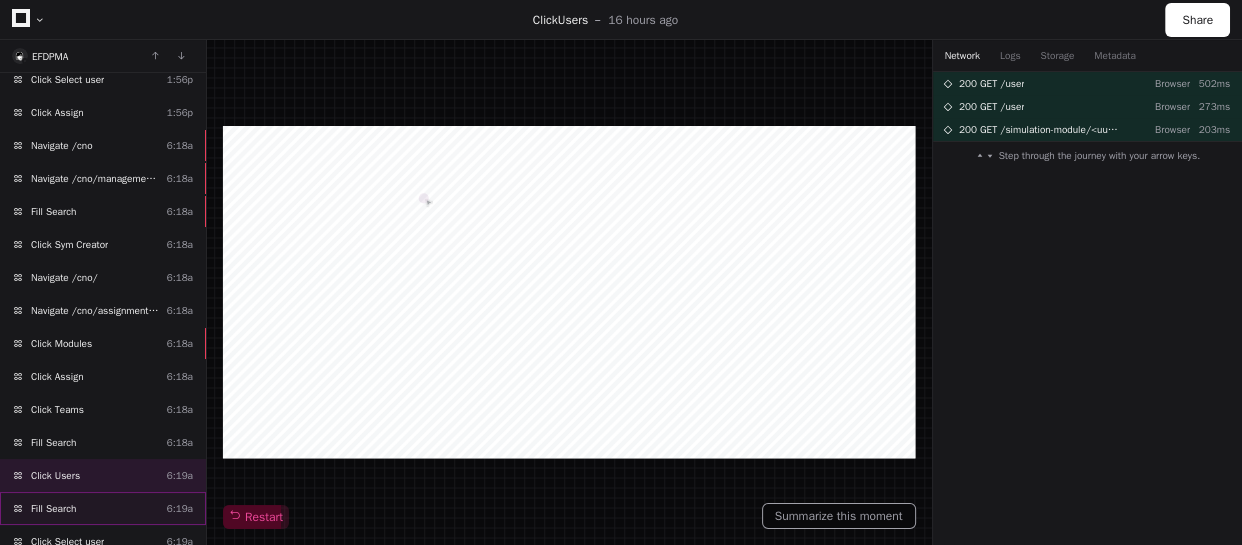 click on "Fill Search  6:19a" 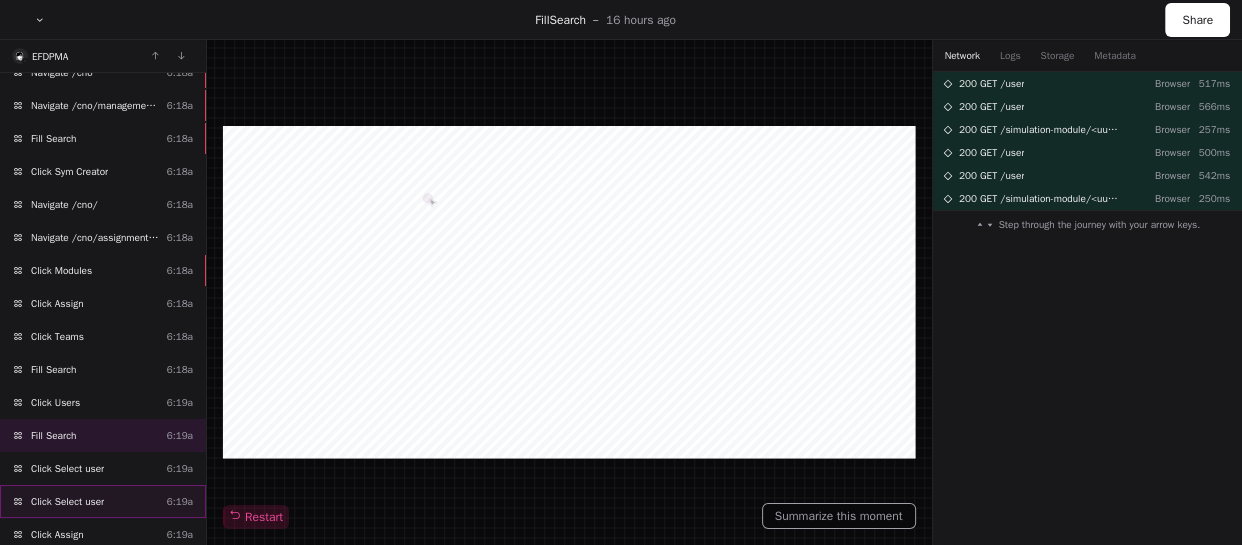 scroll, scrollTop: 2047, scrollLeft: 0, axis: vertical 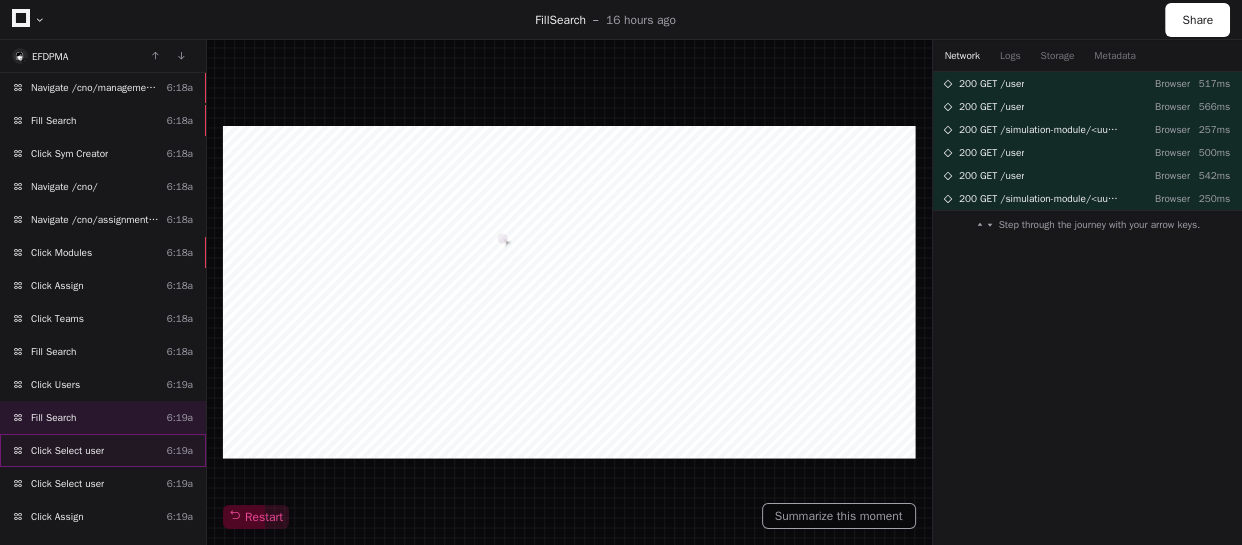 click on "Click Select user  6:19a" 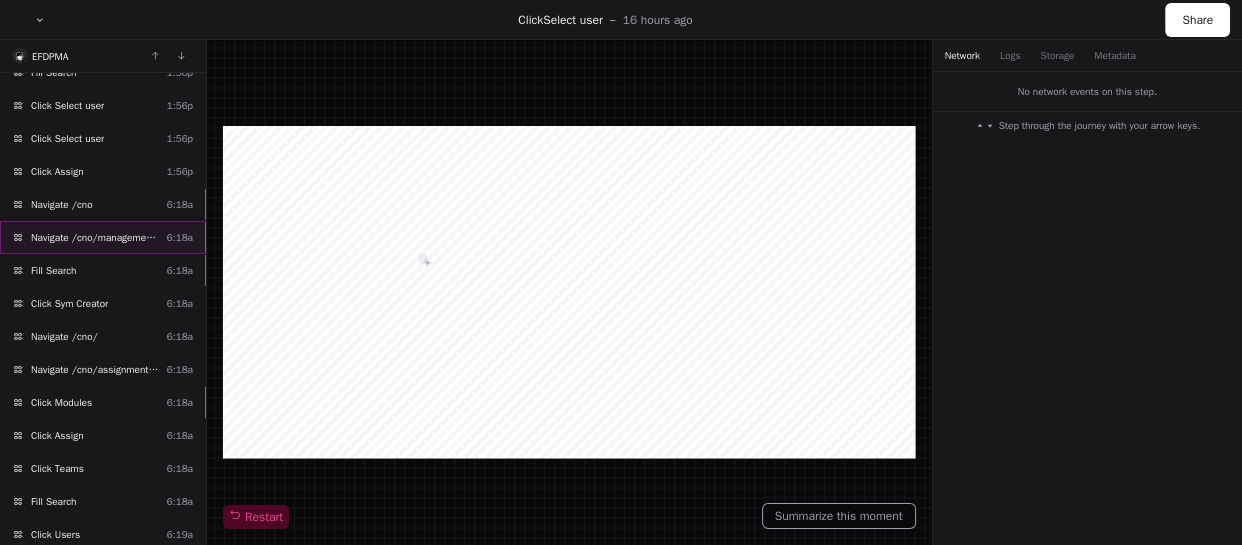 scroll, scrollTop: 1865, scrollLeft: 0, axis: vertical 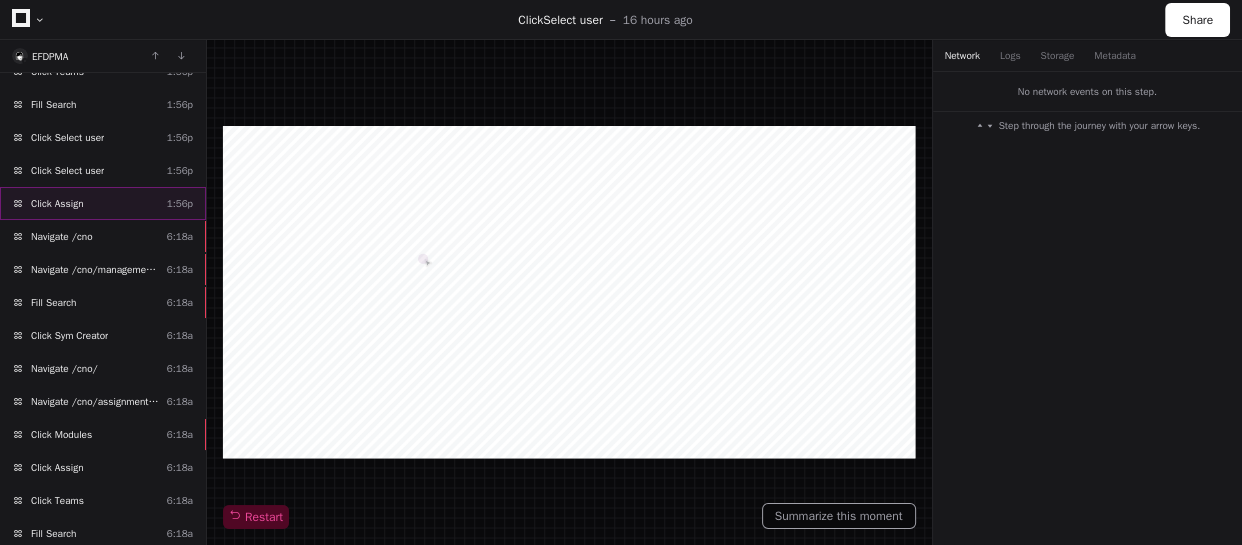 click on "Click Assign  1:56p" 